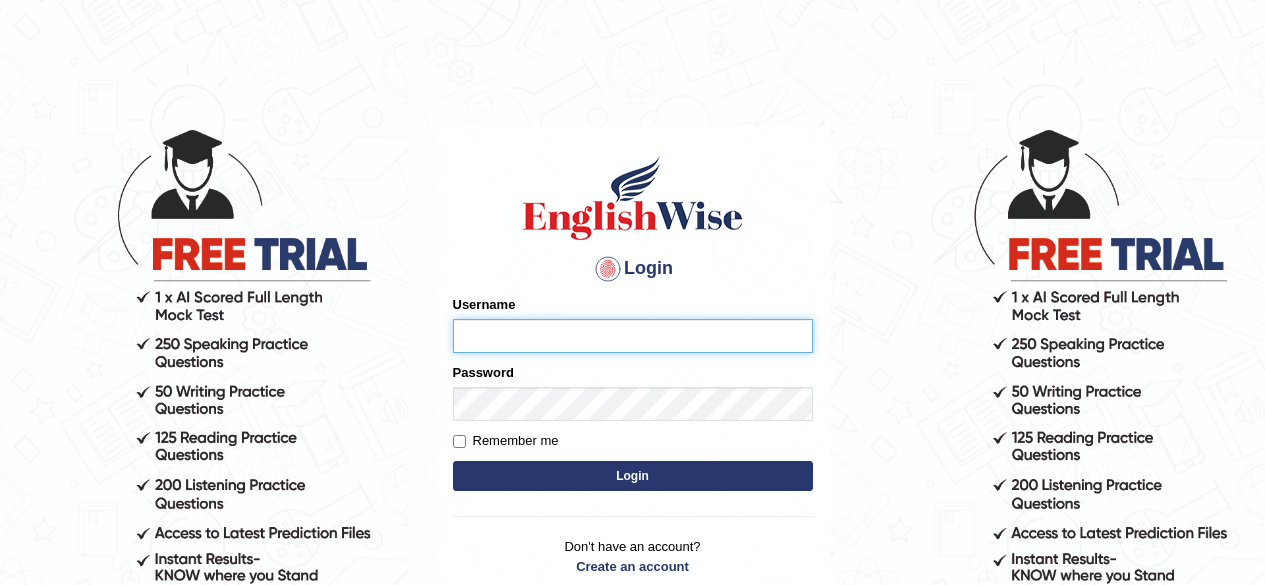 scroll, scrollTop: 0, scrollLeft: 0, axis: both 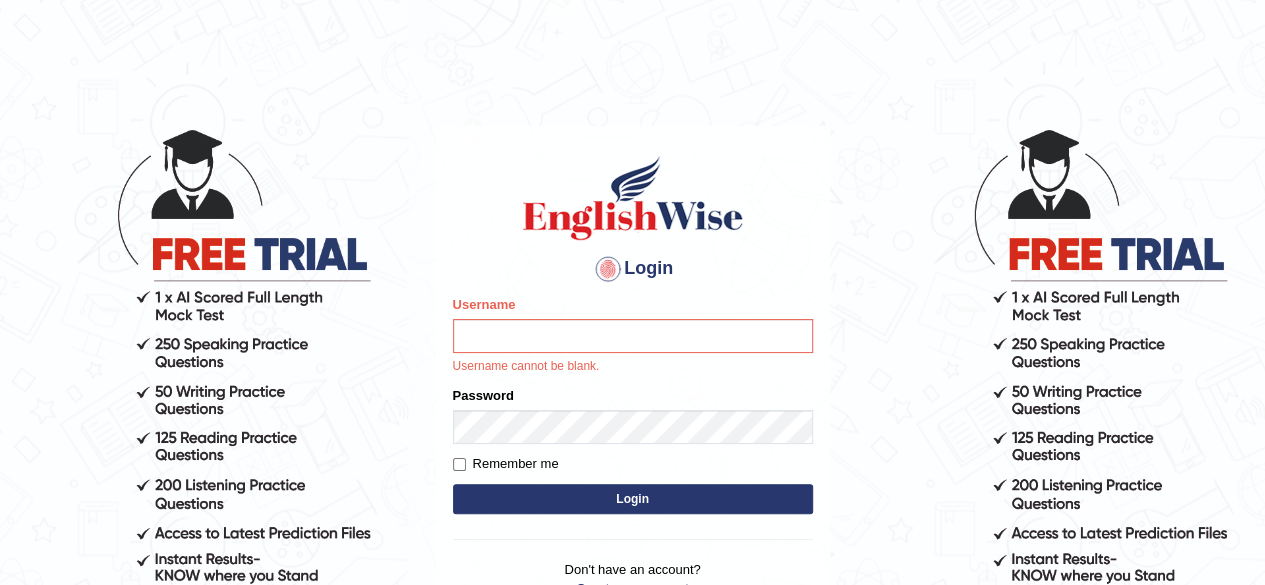 click on "Username" at bounding box center (633, 336) 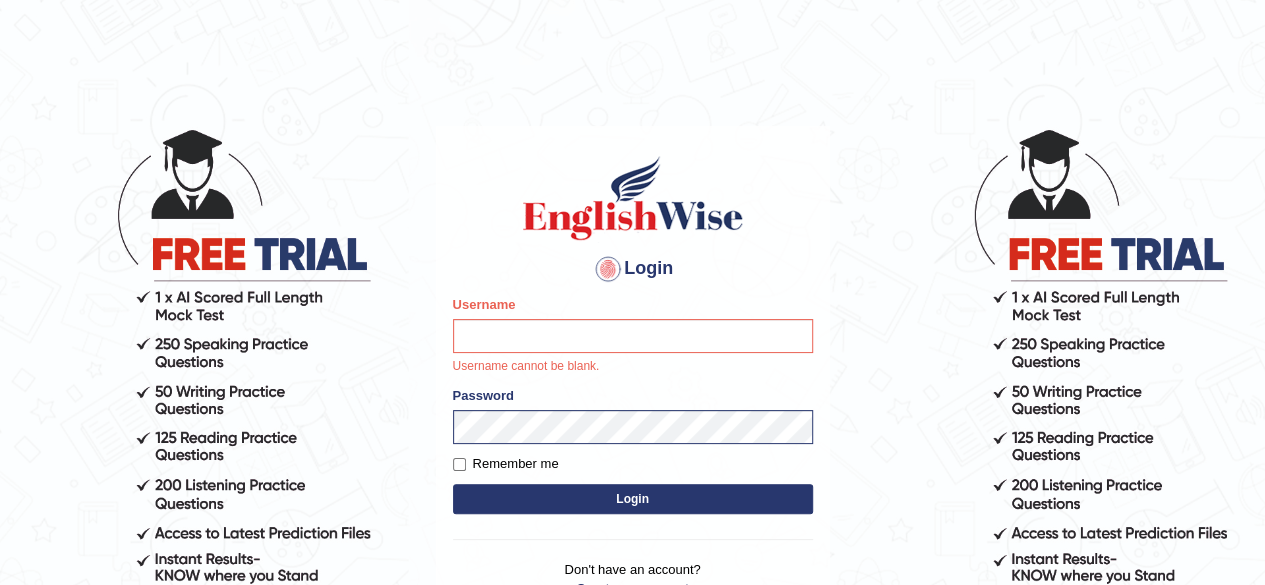 type on "sergio_89" 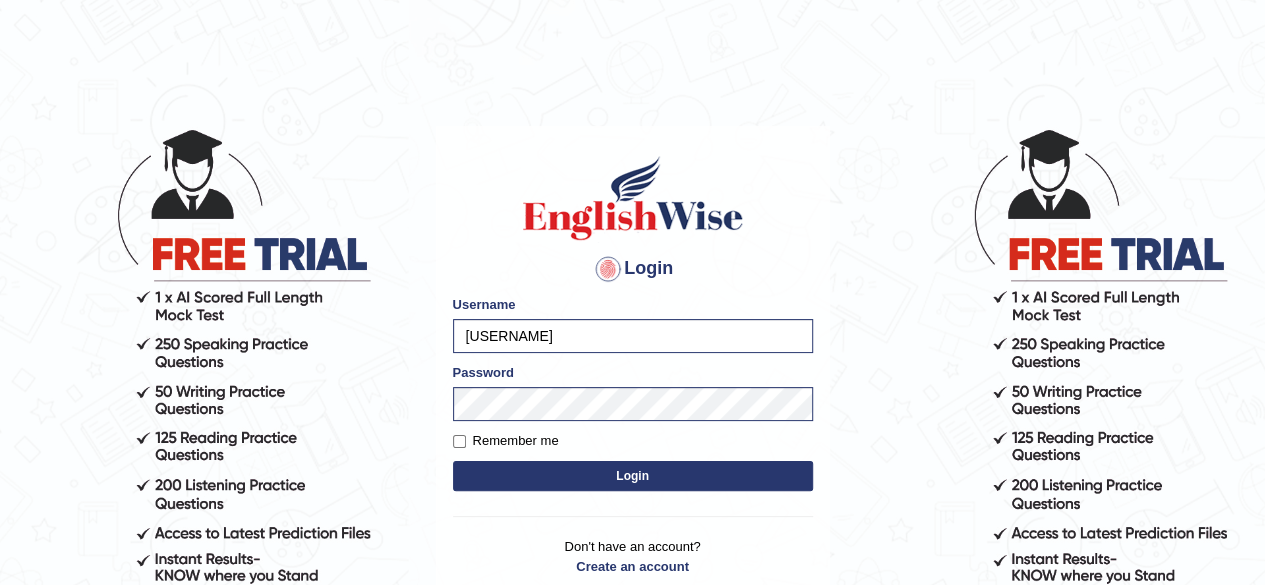 click on "Login" at bounding box center (633, 476) 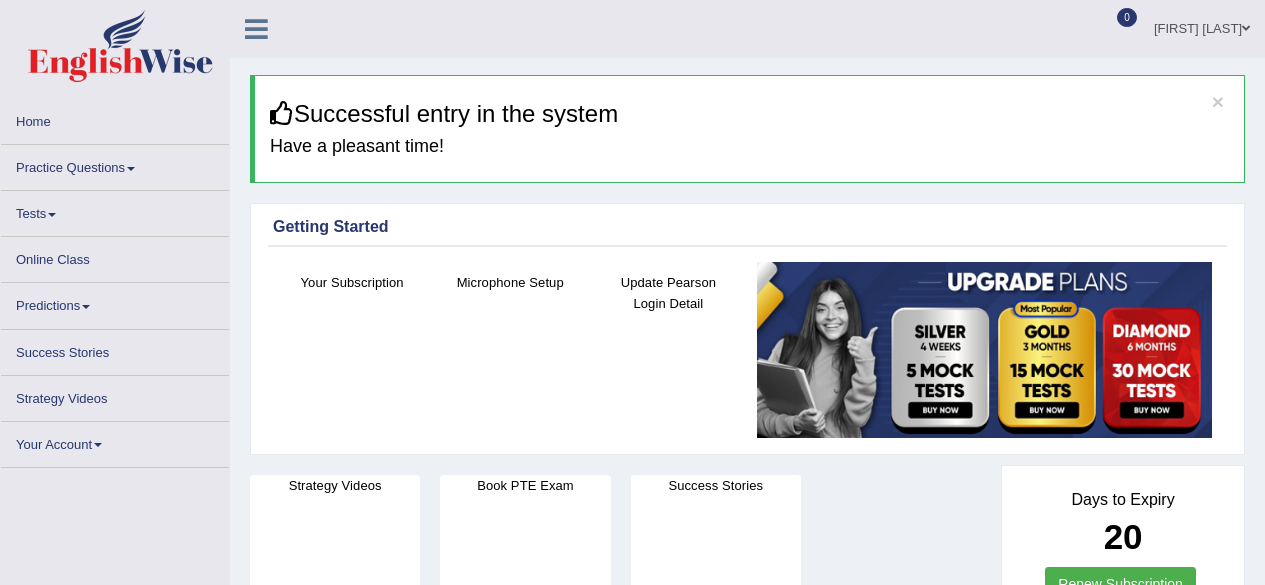 scroll, scrollTop: 0, scrollLeft: 0, axis: both 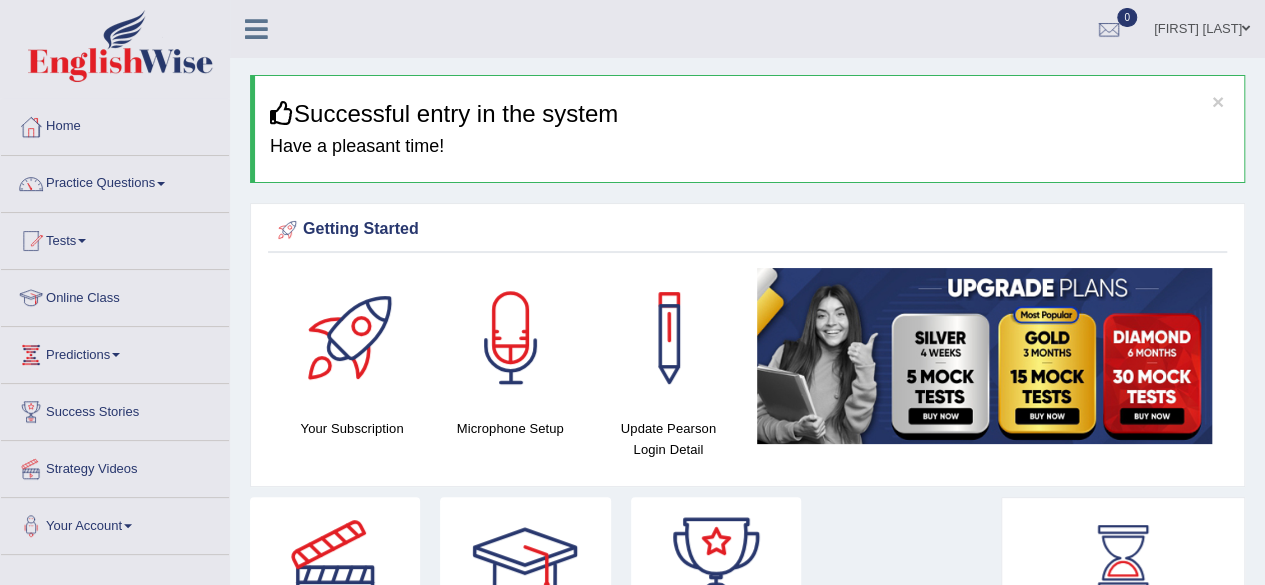 click at bounding box center (161, 184) 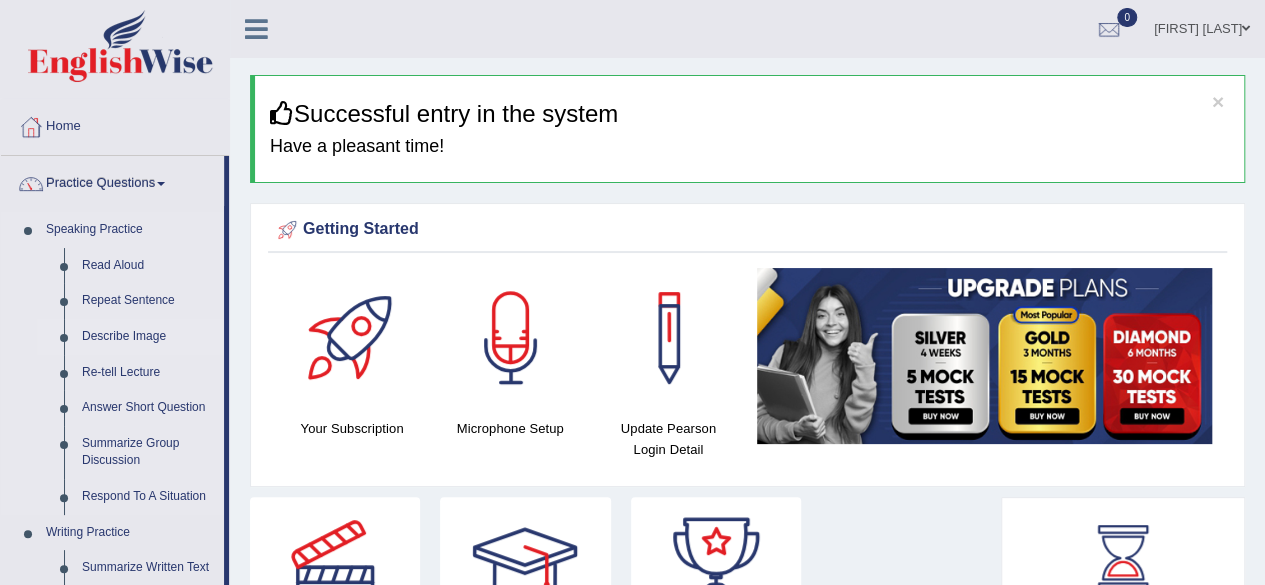 drag, startPoint x: 225, startPoint y: 219, endPoint x: 221, endPoint y: 334, distance: 115.06954 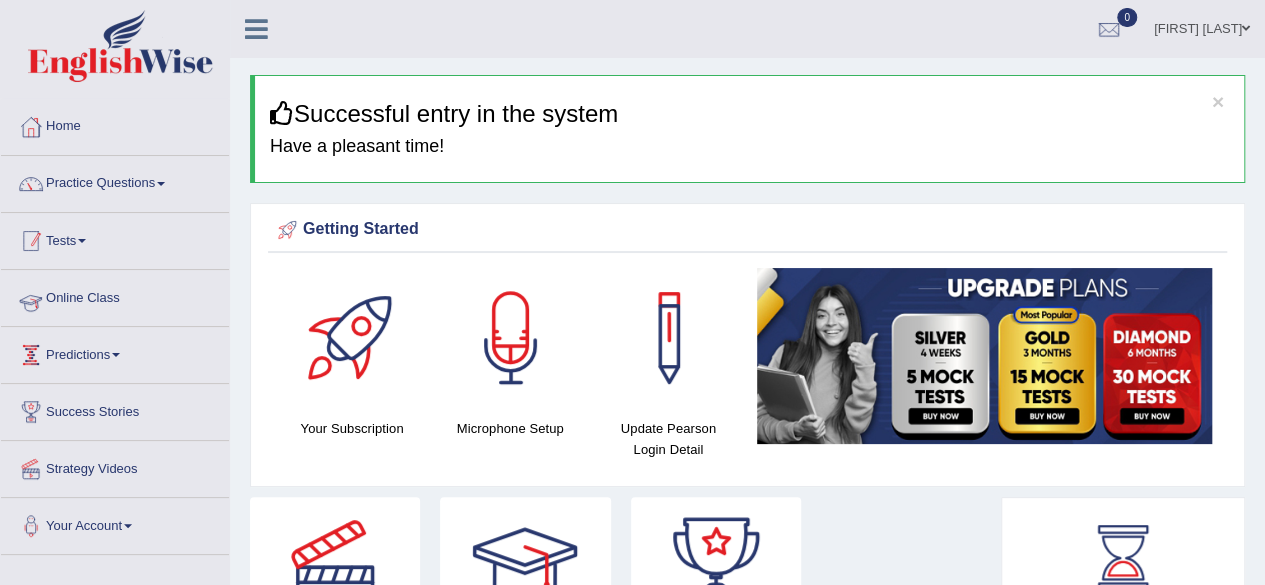 click on "Predictions" at bounding box center [115, 352] 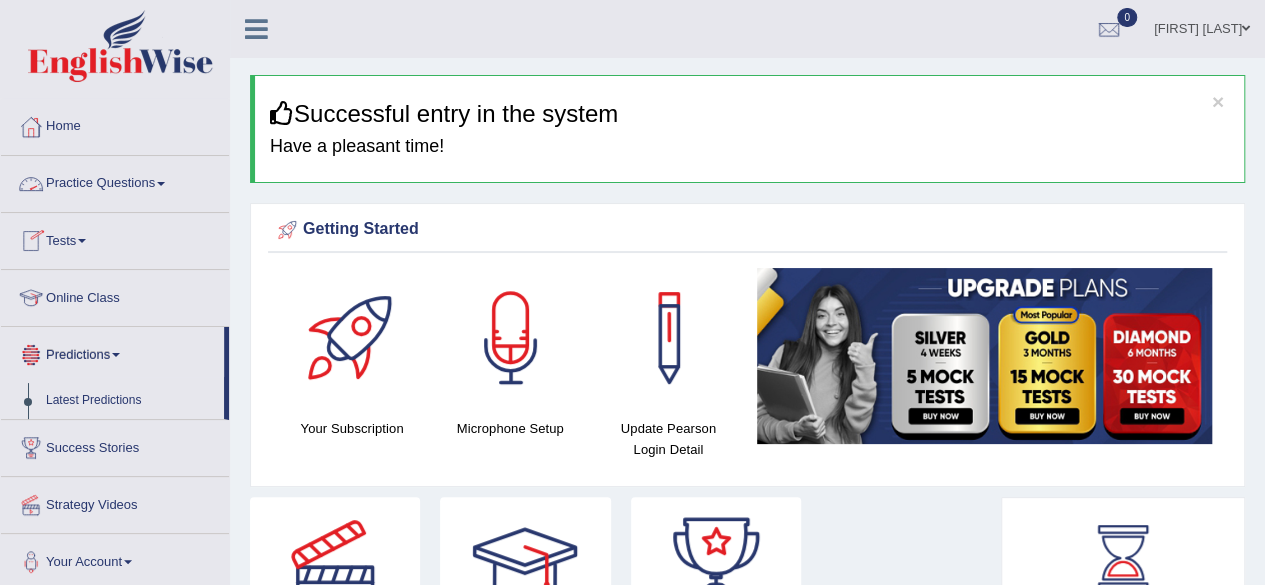 click on "Practice Questions" at bounding box center (115, 181) 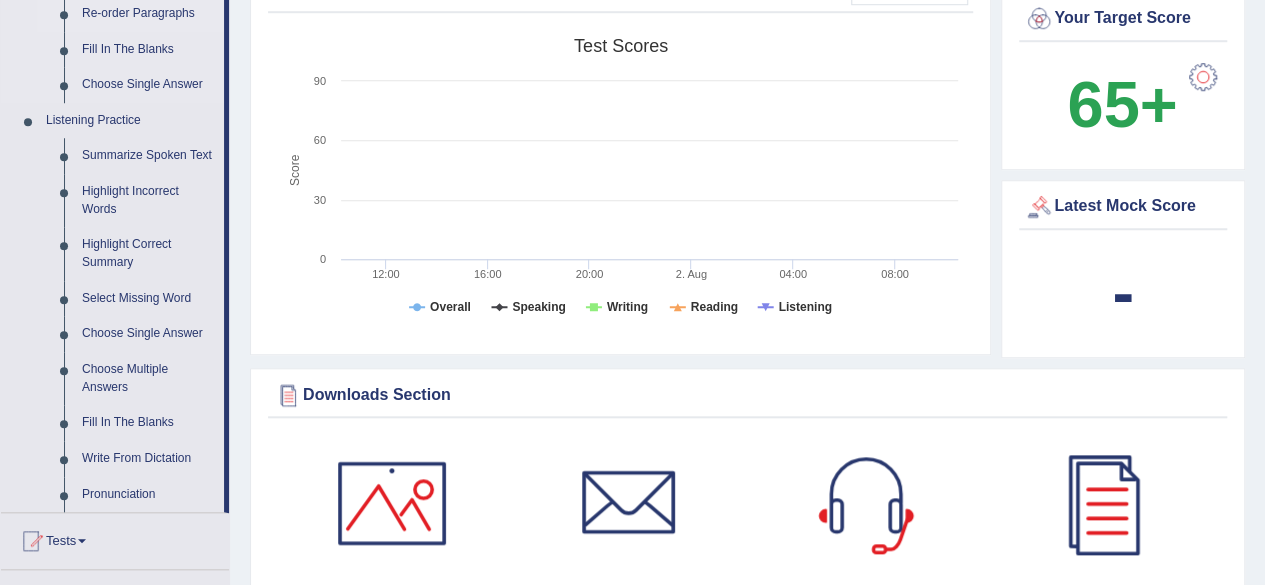 scroll, scrollTop: 780, scrollLeft: 0, axis: vertical 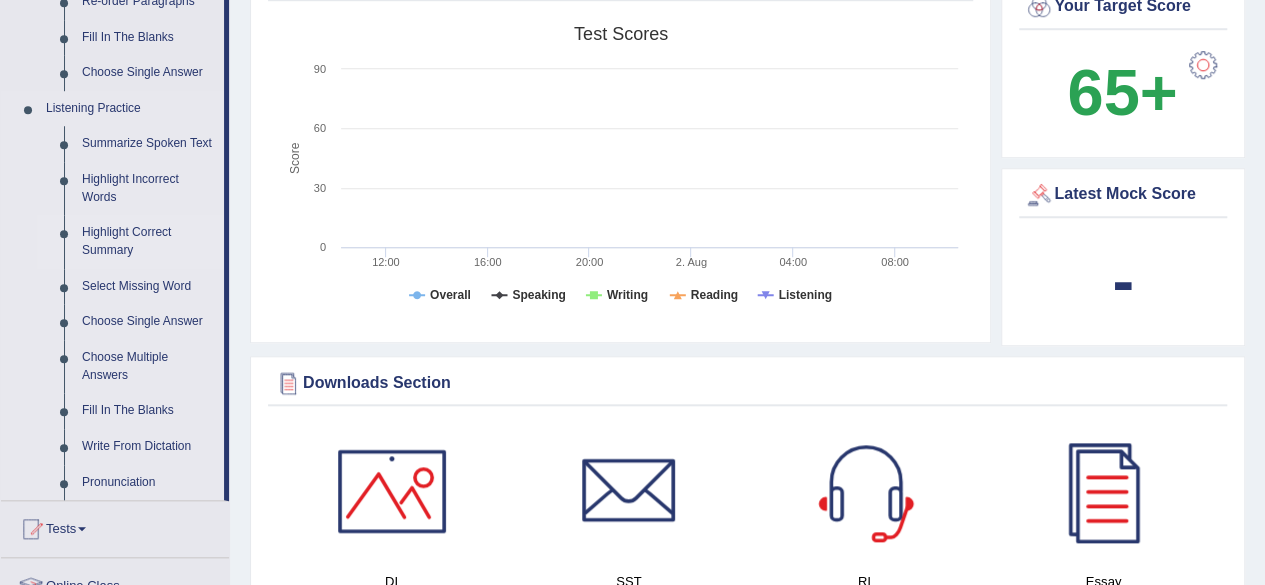 click on "Highlight Correct Summary" at bounding box center [148, 241] 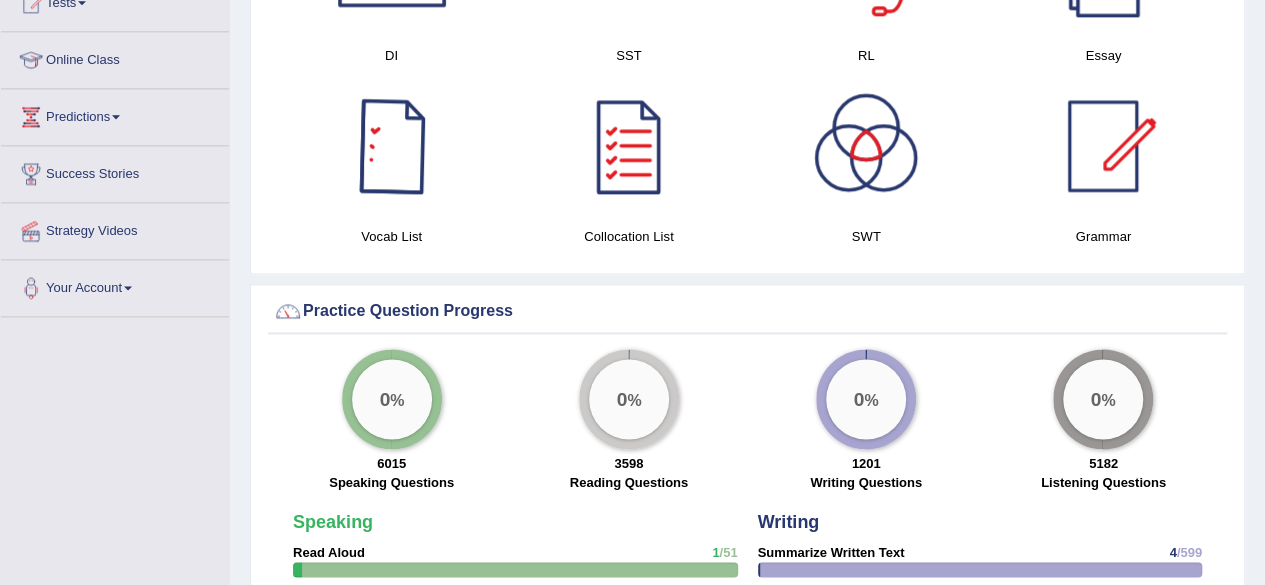 scroll, scrollTop: 1348, scrollLeft: 0, axis: vertical 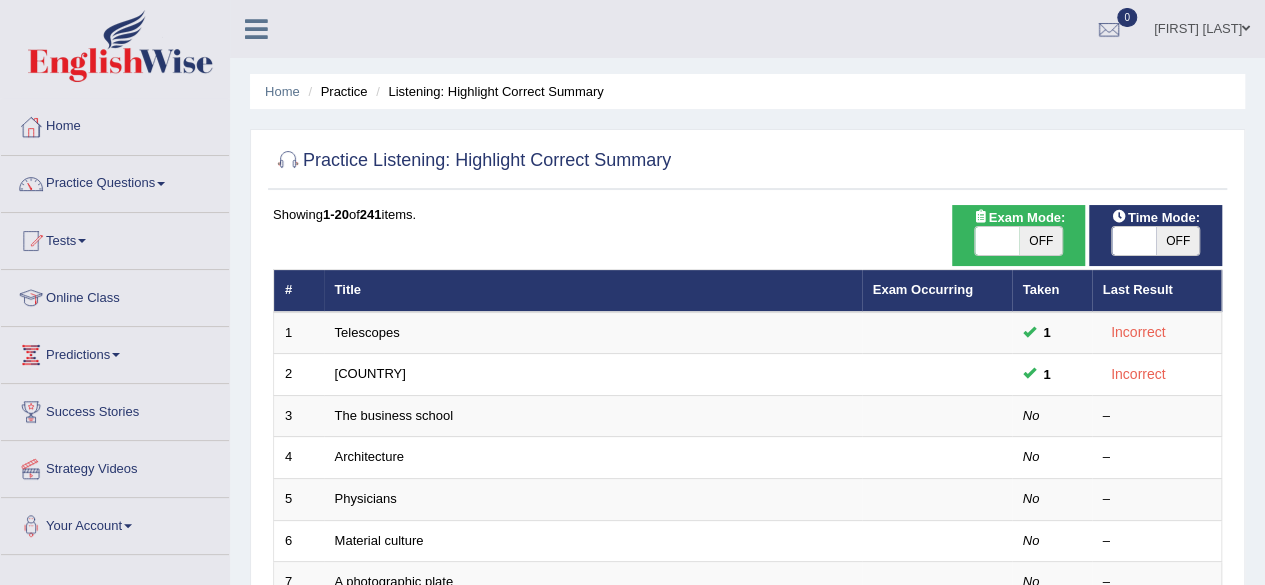 click on "Practice Questions" at bounding box center (115, 181) 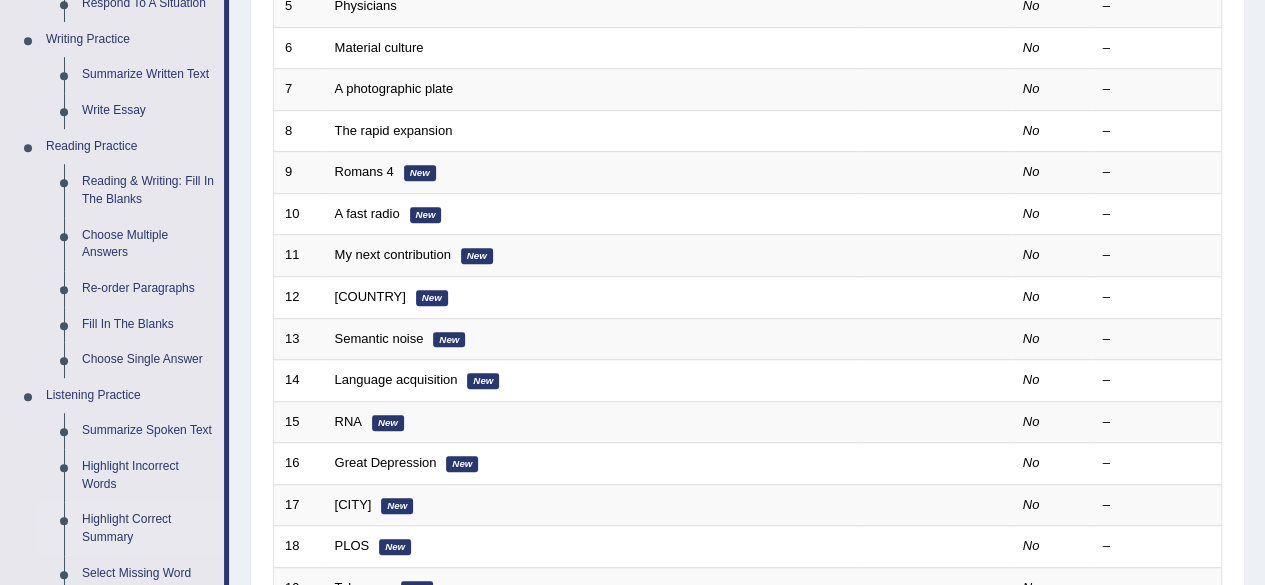 scroll, scrollTop: 494, scrollLeft: 0, axis: vertical 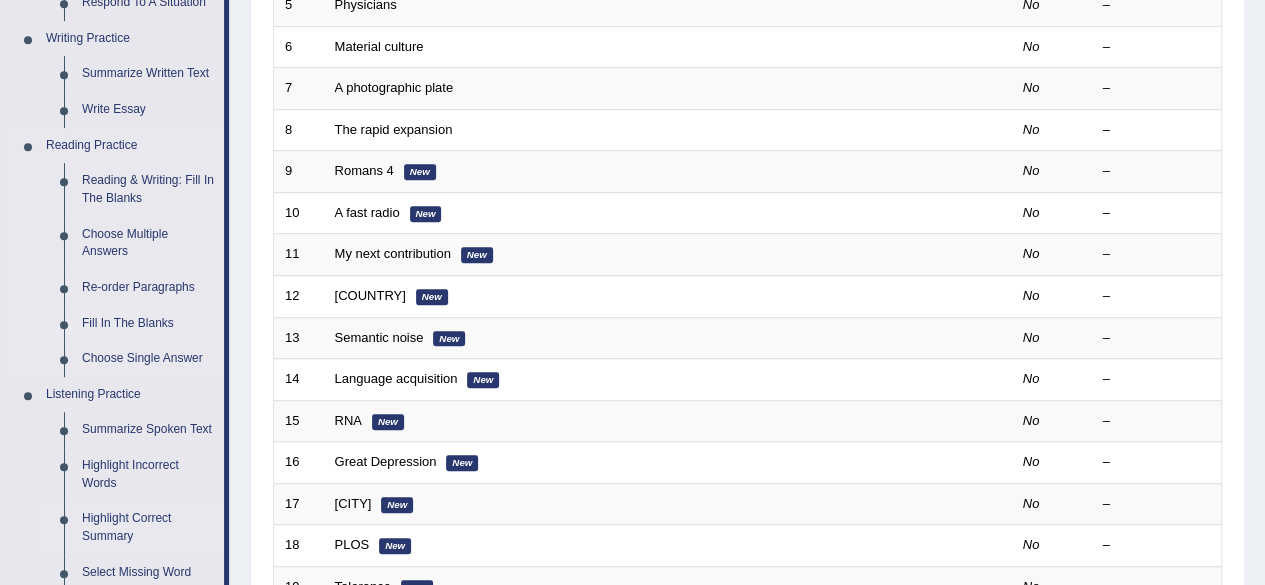 click on "Fill In The Blanks" at bounding box center (148, 324) 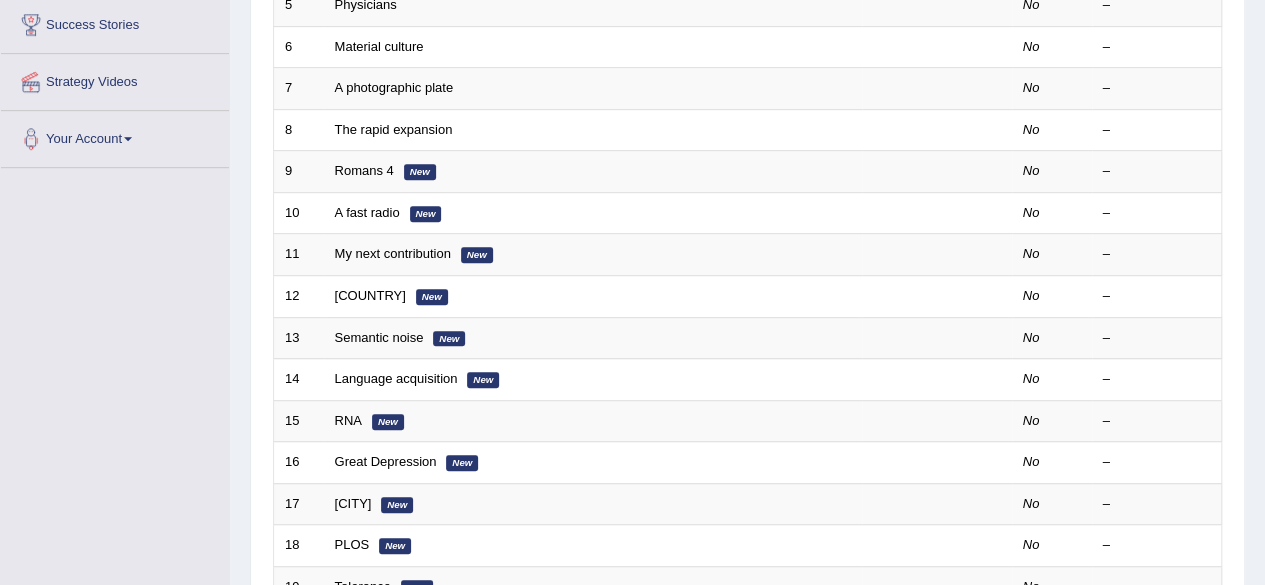scroll, scrollTop: 558, scrollLeft: 0, axis: vertical 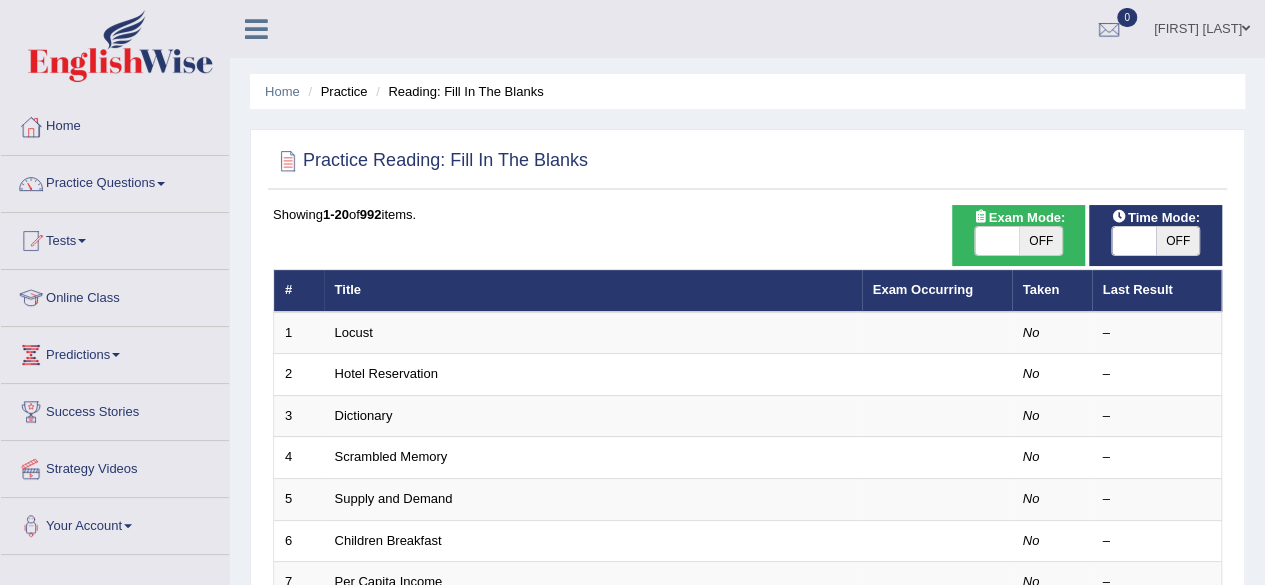 click on "OFF" at bounding box center [1041, 241] 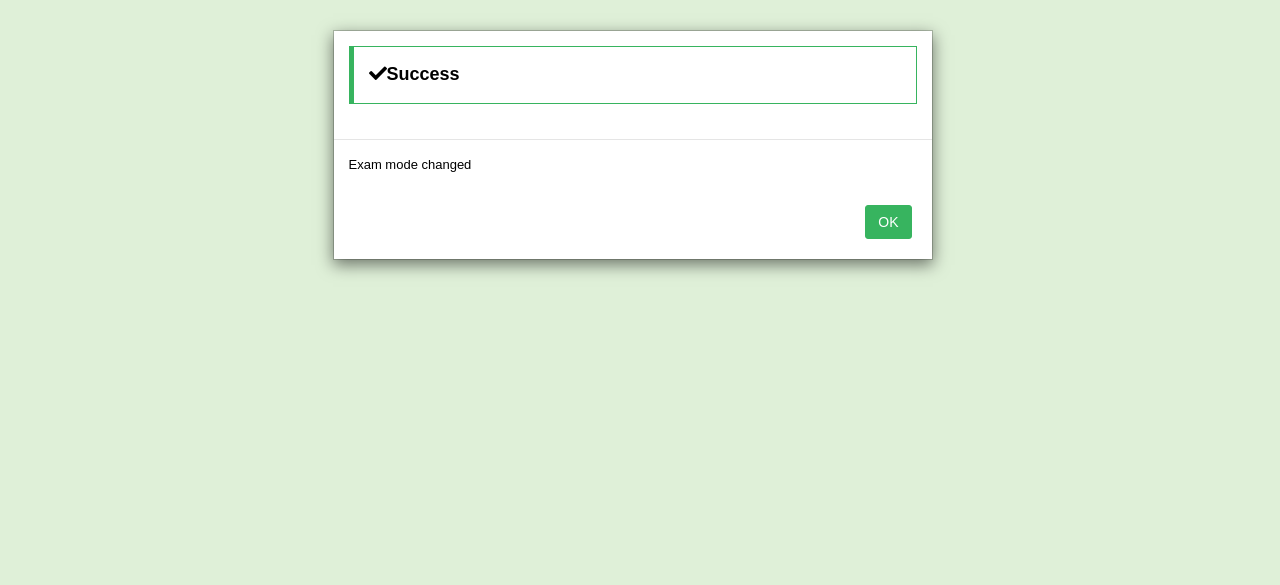 click on "Success Exam mode changed OK" at bounding box center (640, 292) 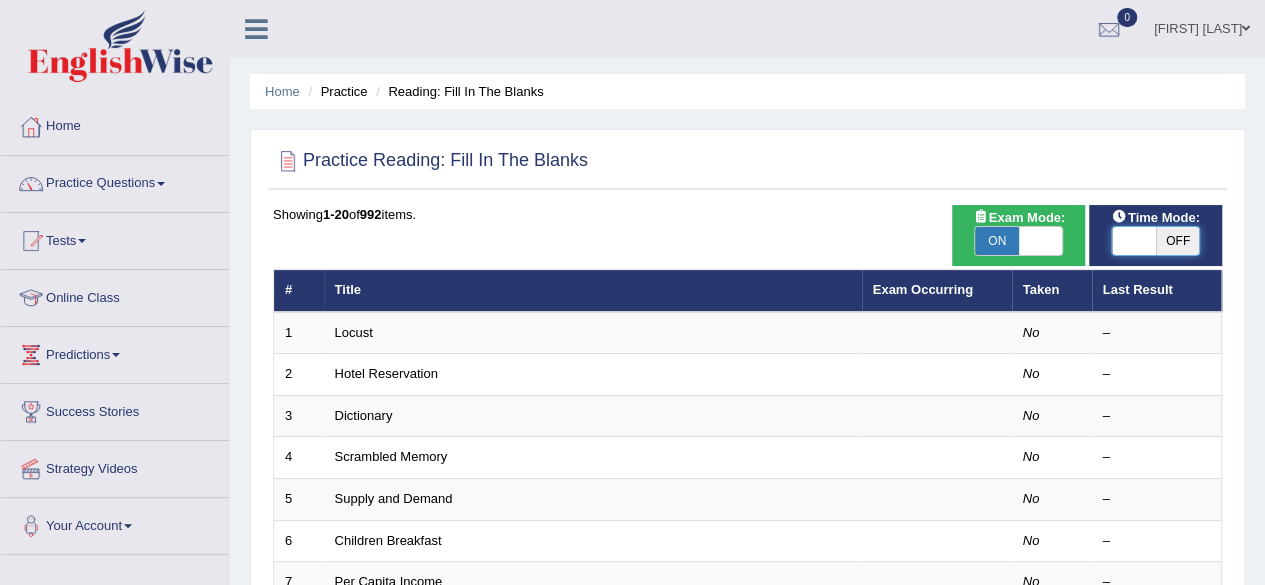 click at bounding box center [1134, 241] 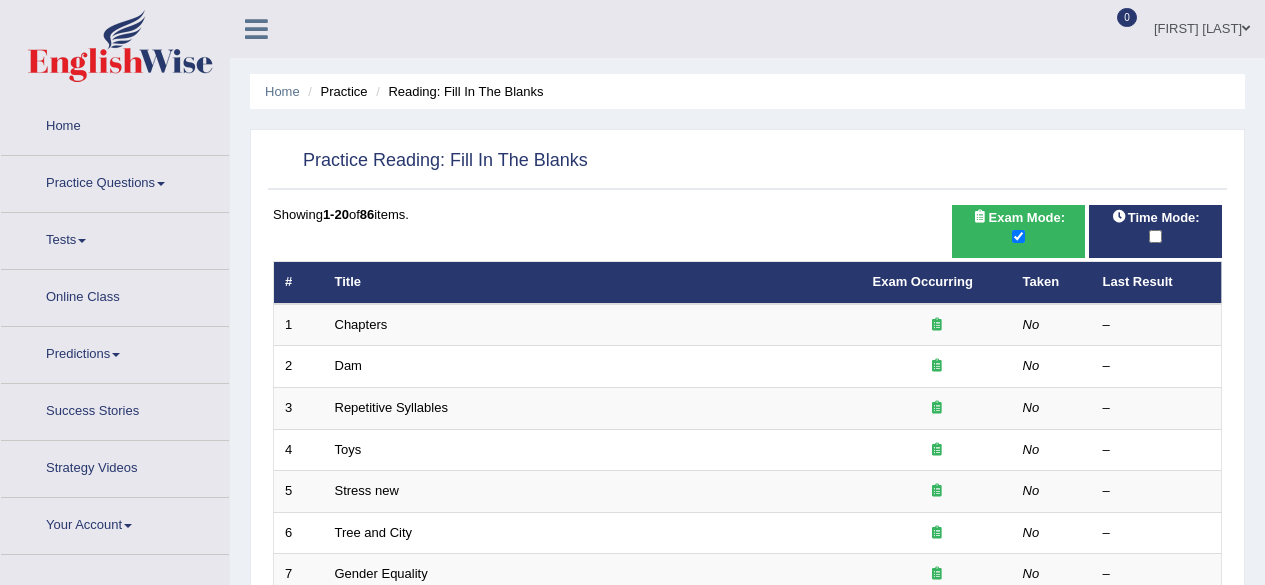 click on "Chapters" at bounding box center [593, 325] 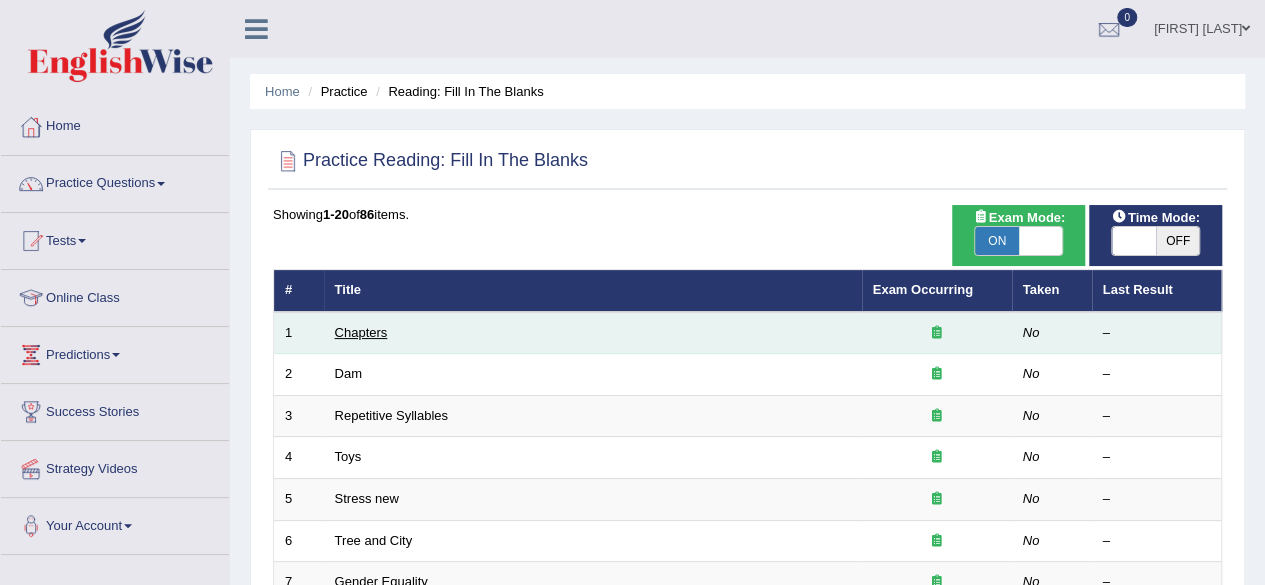scroll, scrollTop: 0, scrollLeft: 0, axis: both 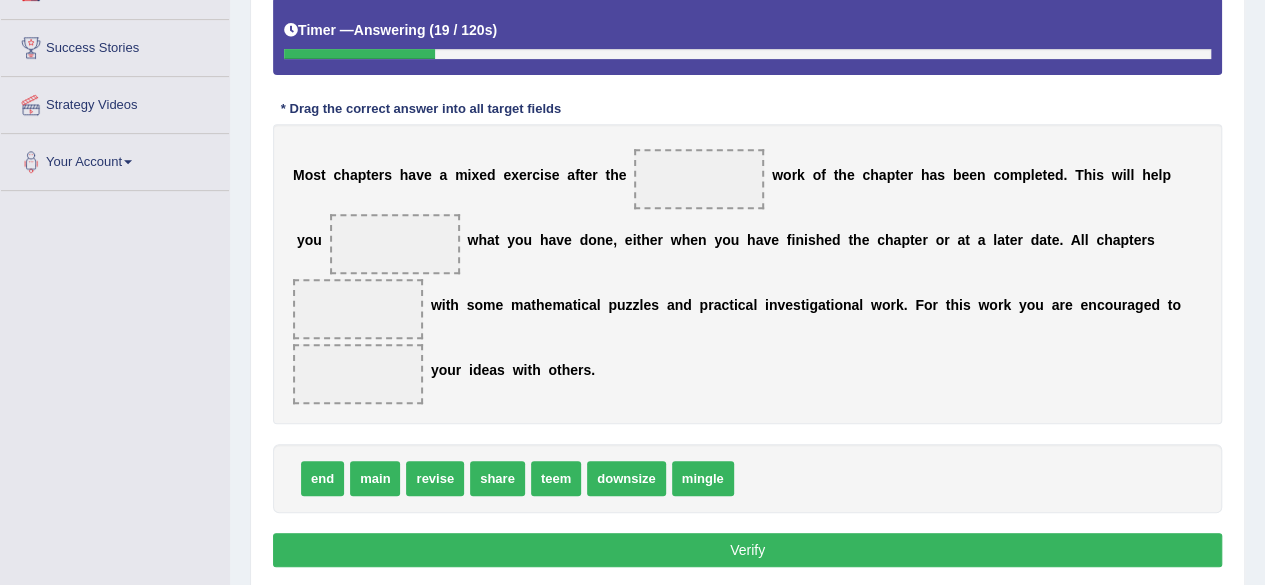click on "main" at bounding box center (375, 478) 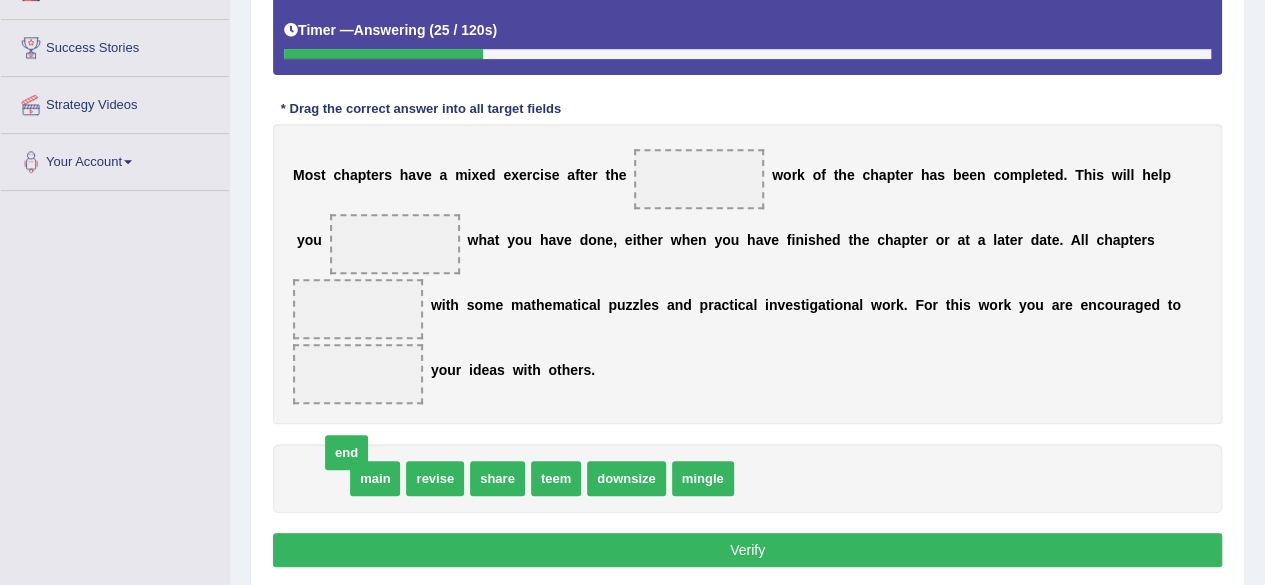 drag, startPoint x: 332, startPoint y: 483, endPoint x: 351, endPoint y: 465, distance: 26.172504 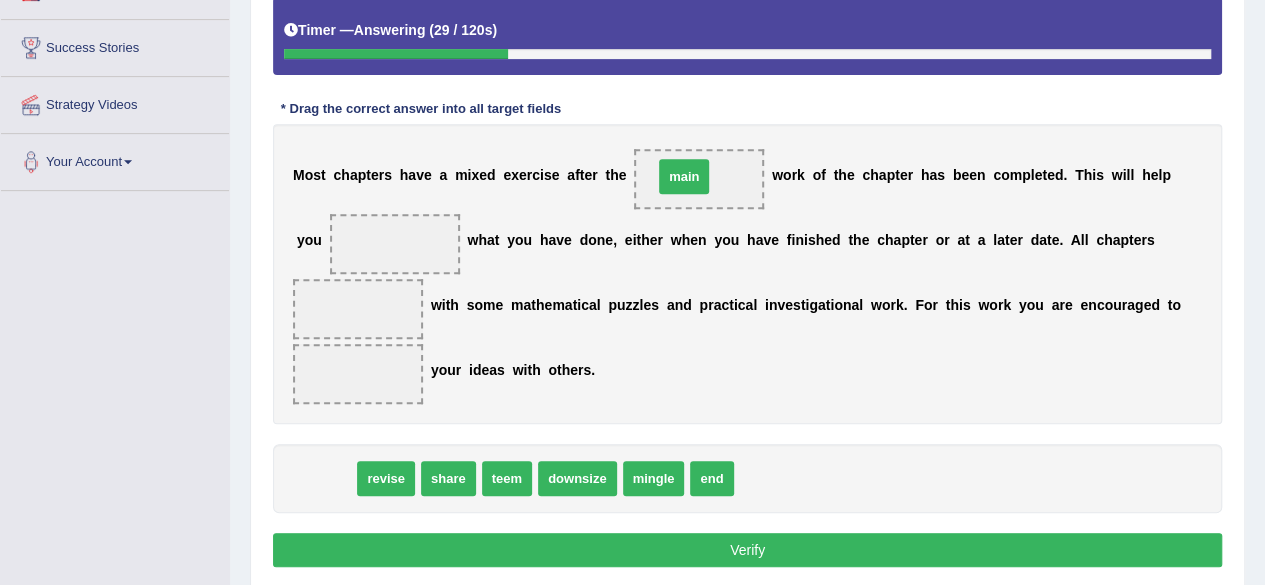 drag, startPoint x: 336, startPoint y: 474, endPoint x: 694, endPoint y: 171, distance: 469.0128 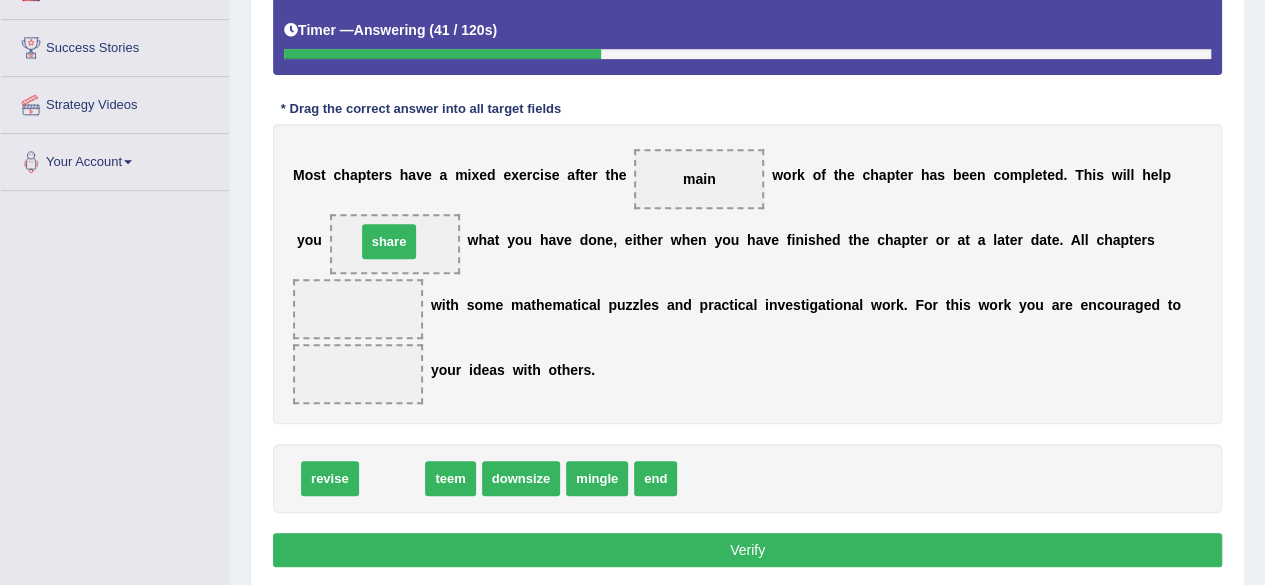 drag, startPoint x: 402, startPoint y: 487, endPoint x: 399, endPoint y: 250, distance: 237.01898 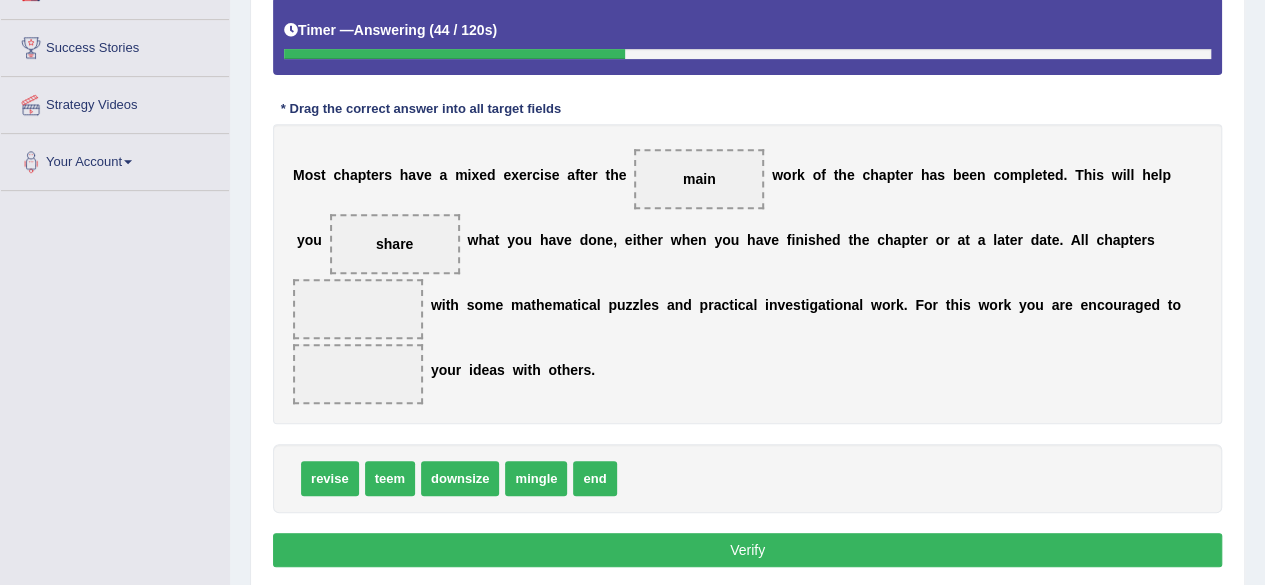 click at bounding box center [358, 374] 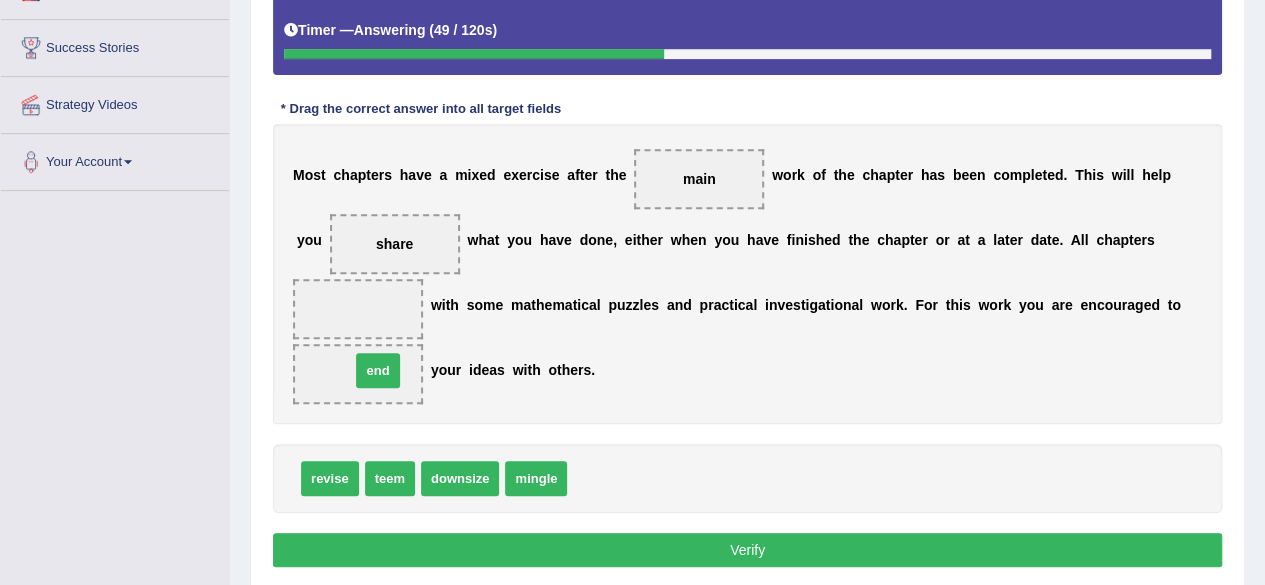 drag, startPoint x: 592, startPoint y: 477, endPoint x: 375, endPoint y: 369, distance: 242.39018 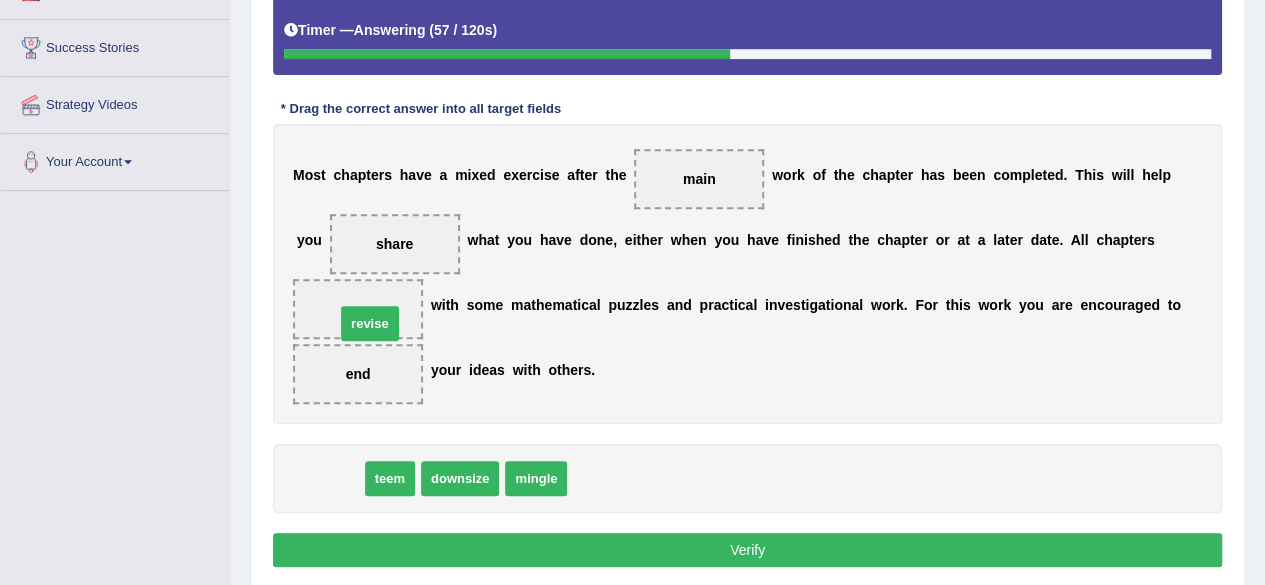 drag, startPoint x: 328, startPoint y: 480, endPoint x: 368, endPoint y: 325, distance: 160.07811 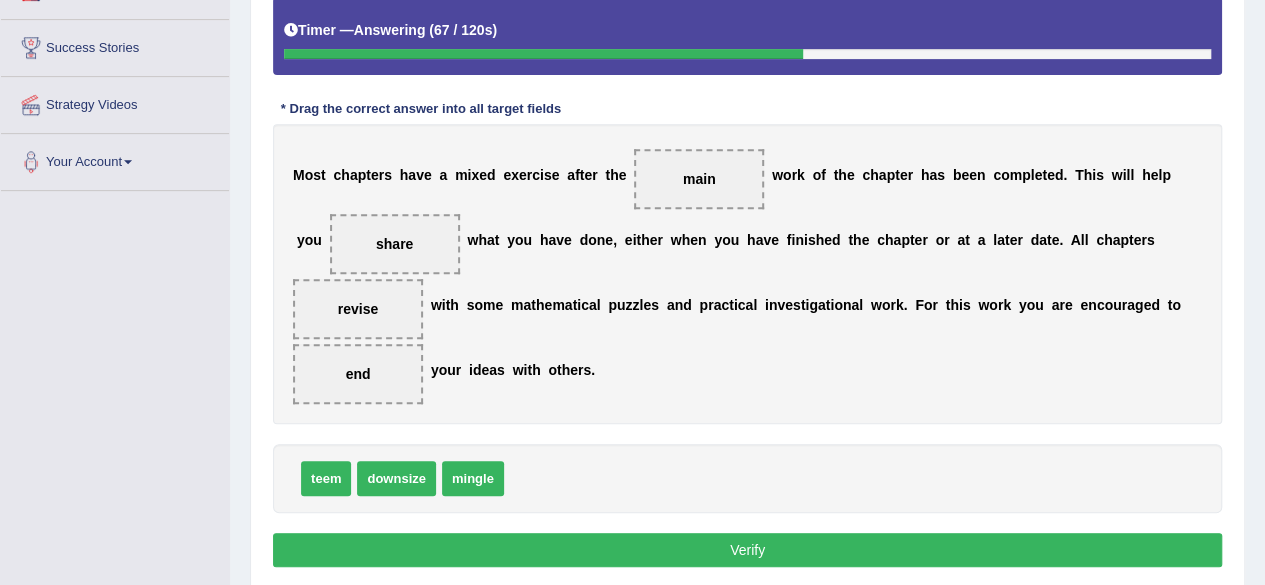 click on "M o s t    c h a p t e r s    h a v e    a    m i x e d    e x e r c i s e    a f t e r    t h e    main    w o r k    o f    t h e    c h a p t e r    h a s    b e e n    c o m p l e t e d .    T h i s    w i l l    h e l p    y o u    share    w h a t    y o u    h a v e    d o n e ,    e i t h e r    w h e n    y o u    h a v e    f i n i s h e d    t h e    c h a p t e r    o r    a t    a    l a t e r    d a t e .    A l l    c h a p t e r s    revise    w i t h    s o m e    m a t h e m a t i c a l    p u z z l e s    a n d    p r a c t i c a l    i n v e s t i g a t i o n a l    w o r k .    F o r    t h i s    w o r k    y o u    a r e    e n c o u r a g e d    t o    end    y o u r    i d e a s    w i t h    o t h e r s ." at bounding box center [747, 274] 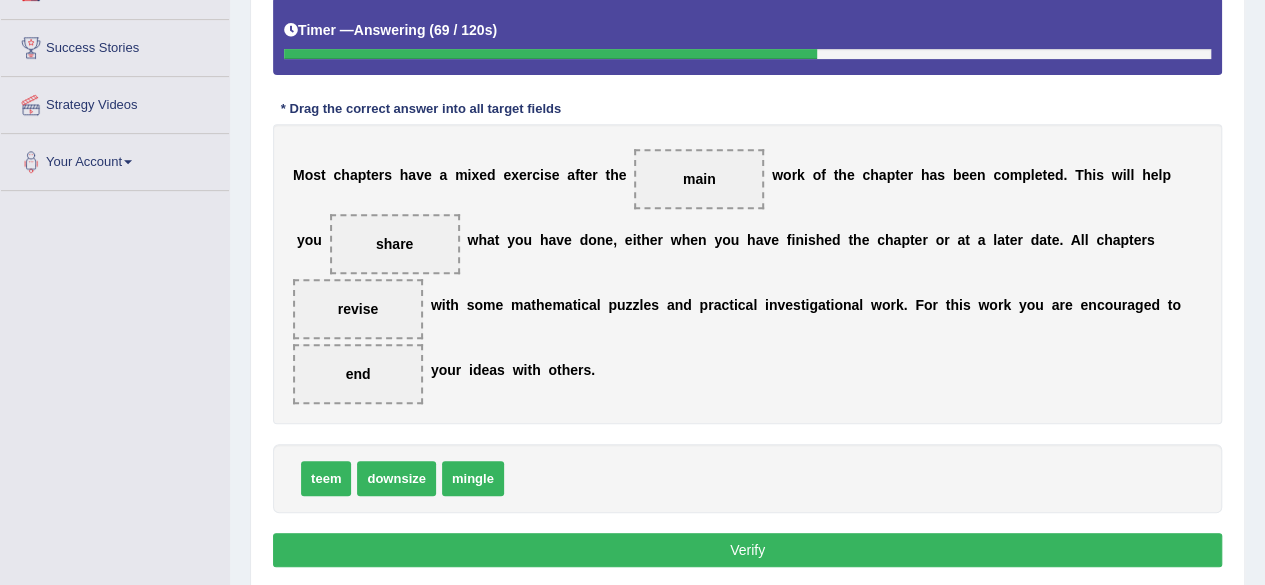 click on "o" at bounding box center (309, 240) 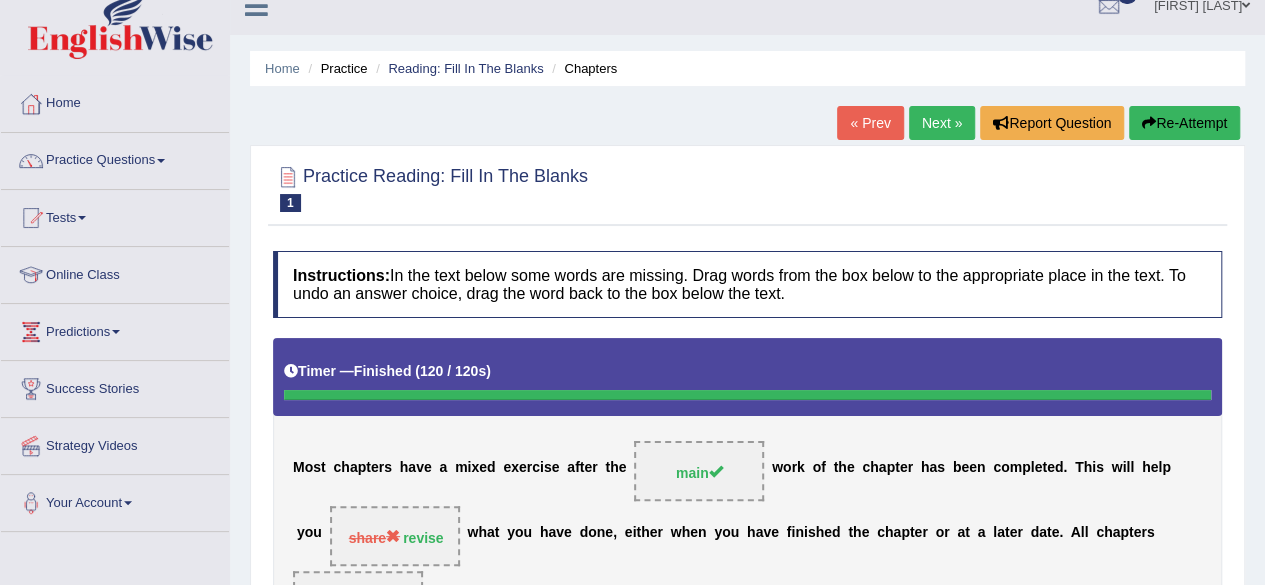 scroll, scrollTop: 0, scrollLeft: 0, axis: both 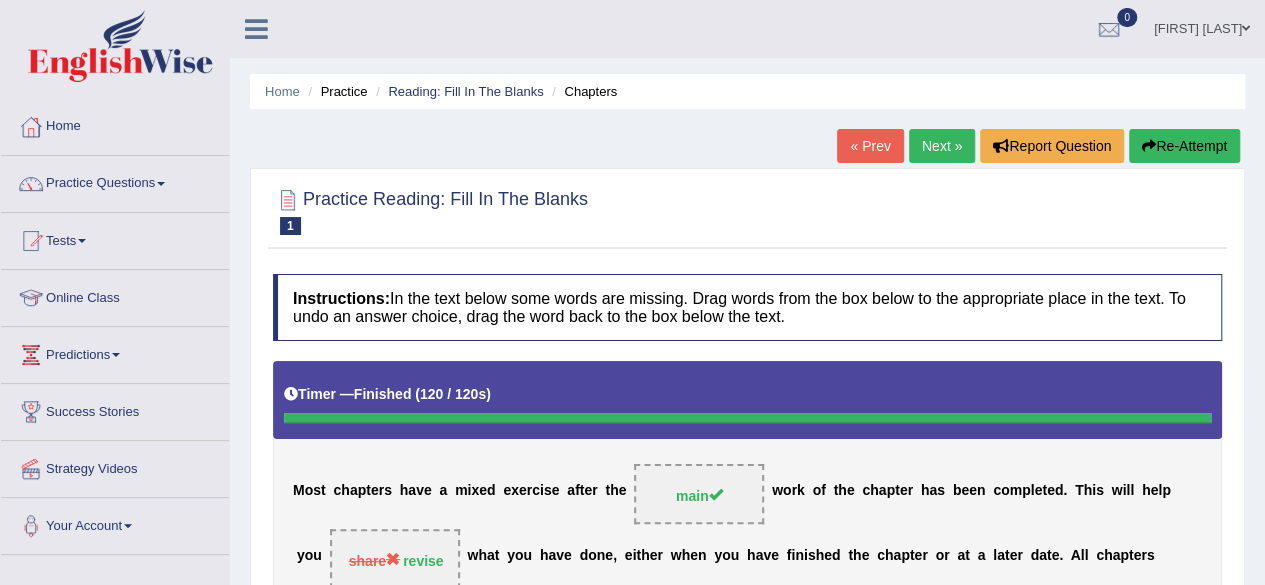 click on "Next »" at bounding box center [942, 146] 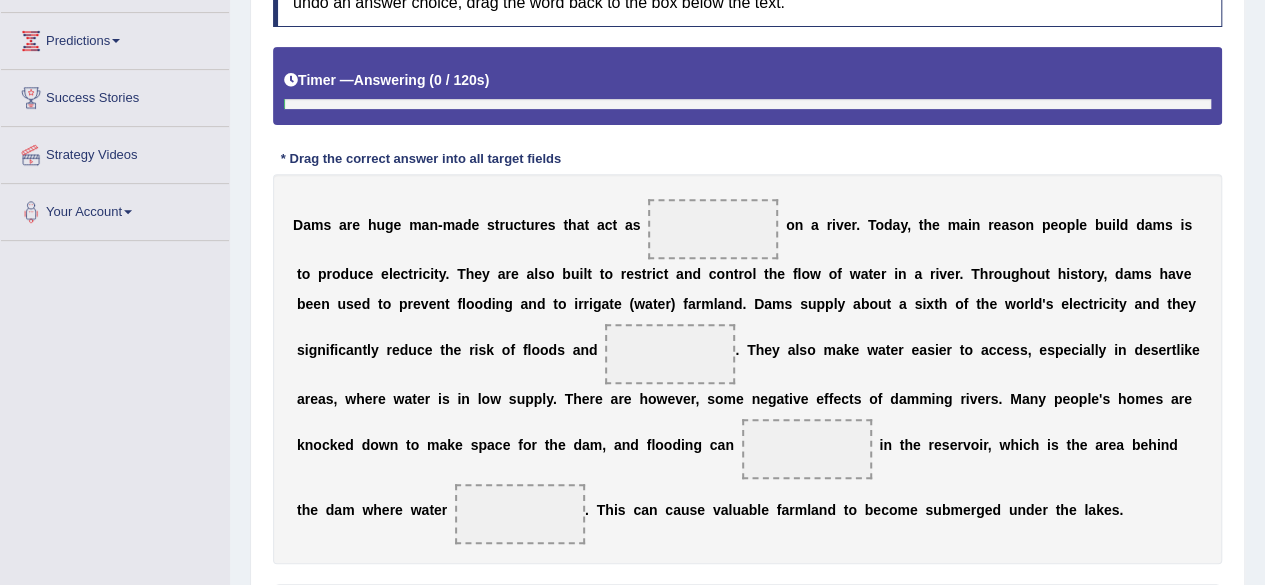 scroll, scrollTop: 0, scrollLeft: 0, axis: both 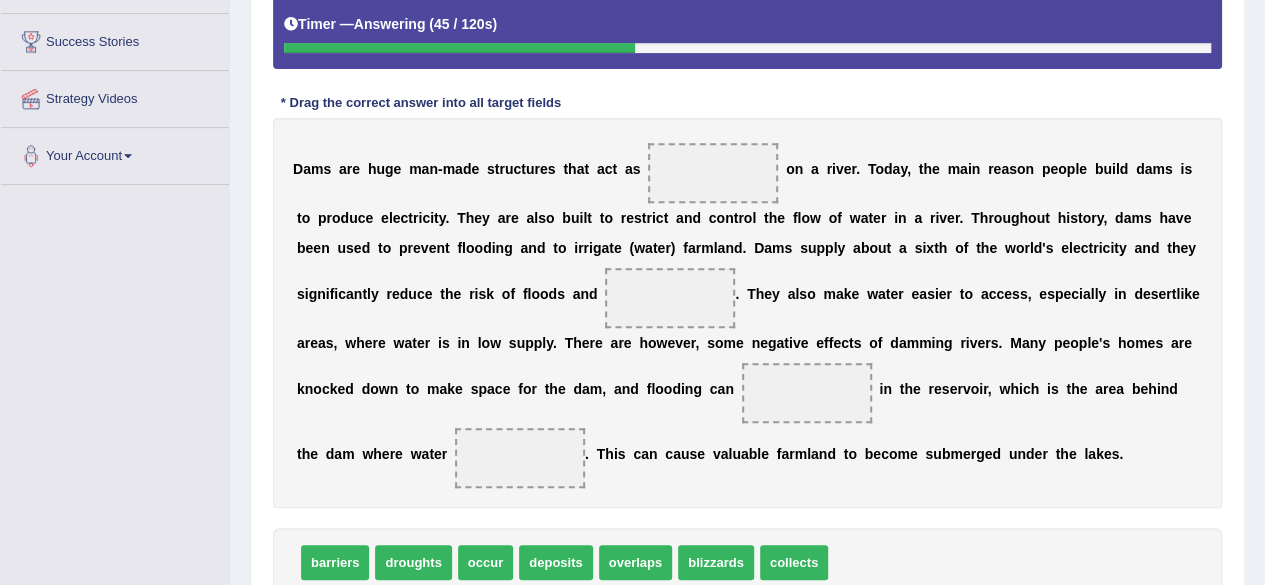 click on "overlaps" at bounding box center [635, 562] 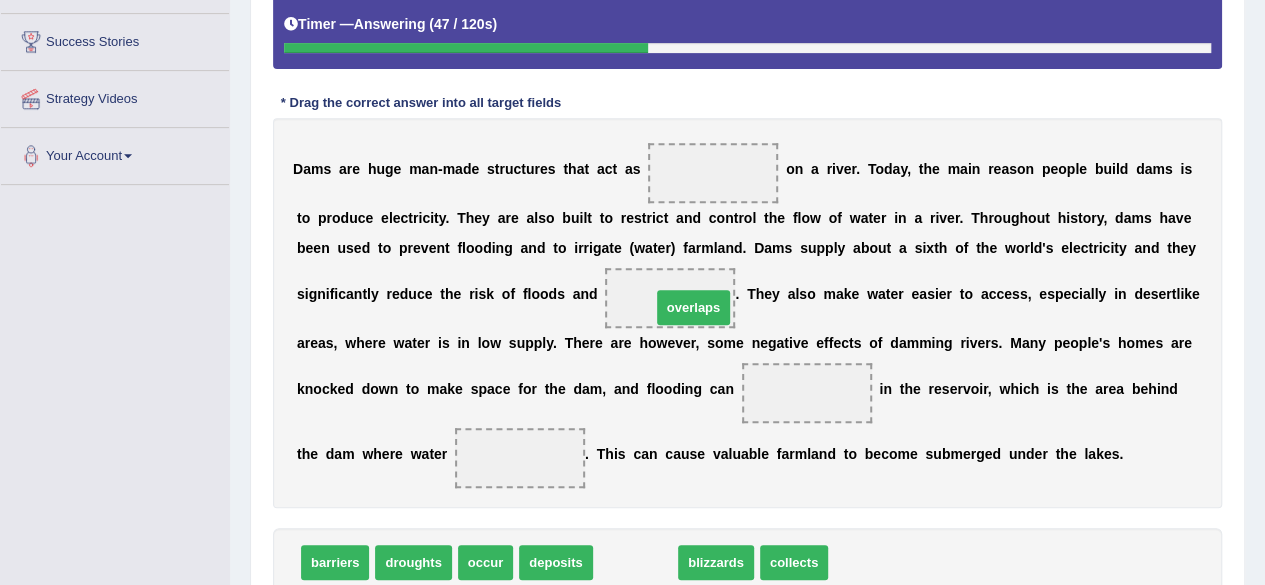 drag, startPoint x: 616, startPoint y: 555, endPoint x: 674, endPoint y: 299, distance: 262.4881 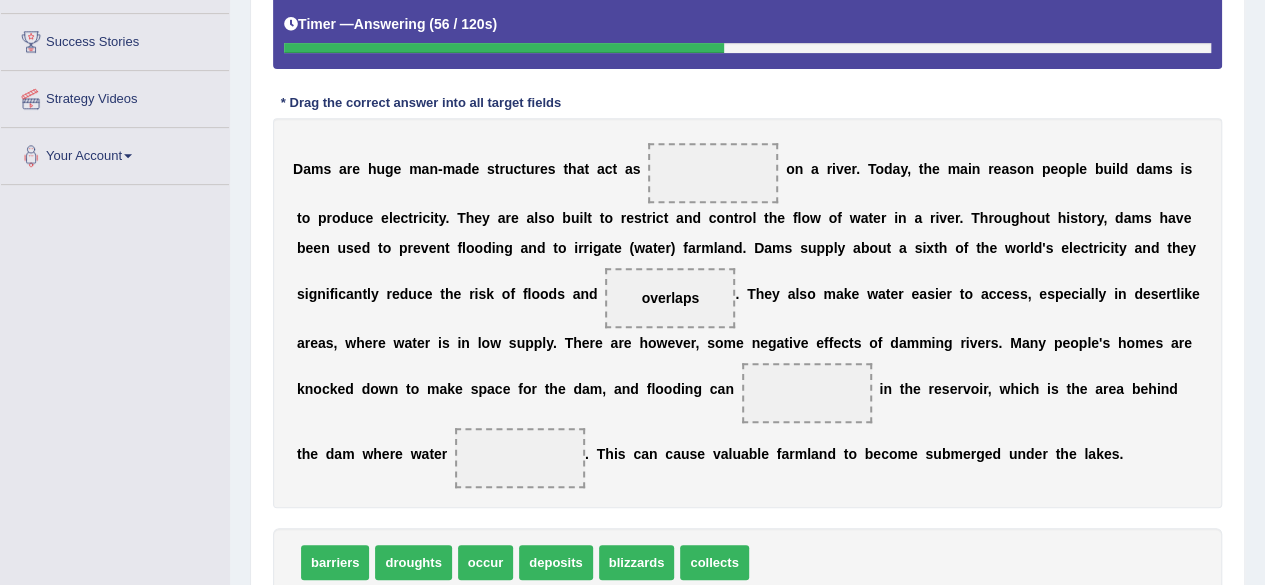 click on "i" at bounding box center [933, 343] 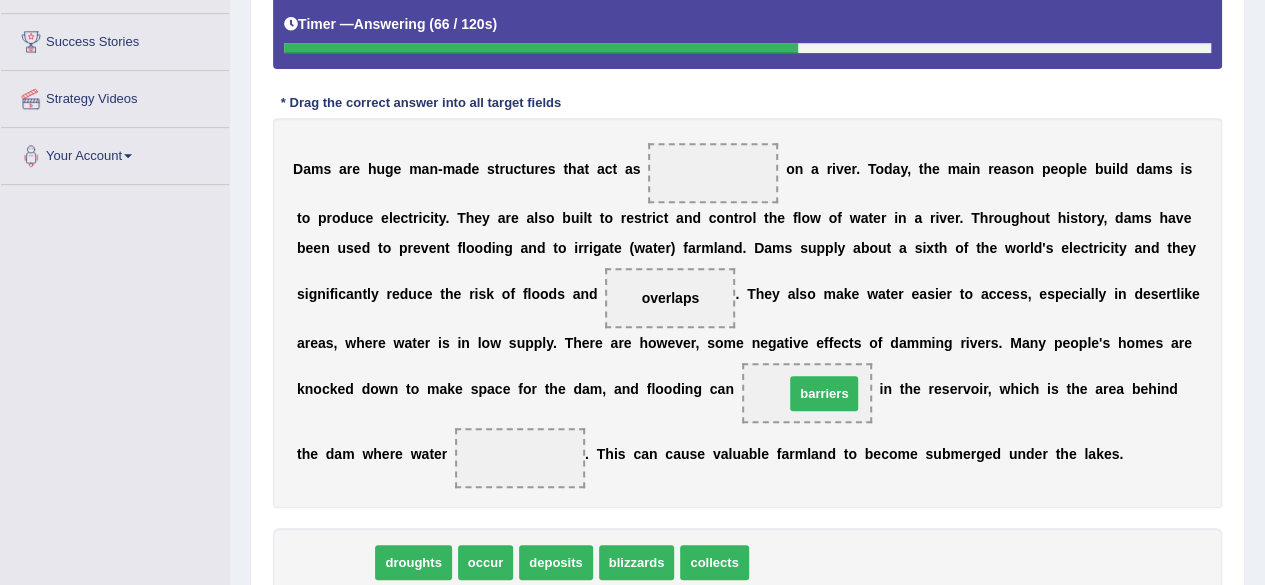 drag, startPoint x: 346, startPoint y: 560, endPoint x: 835, endPoint y: 391, distance: 517.37994 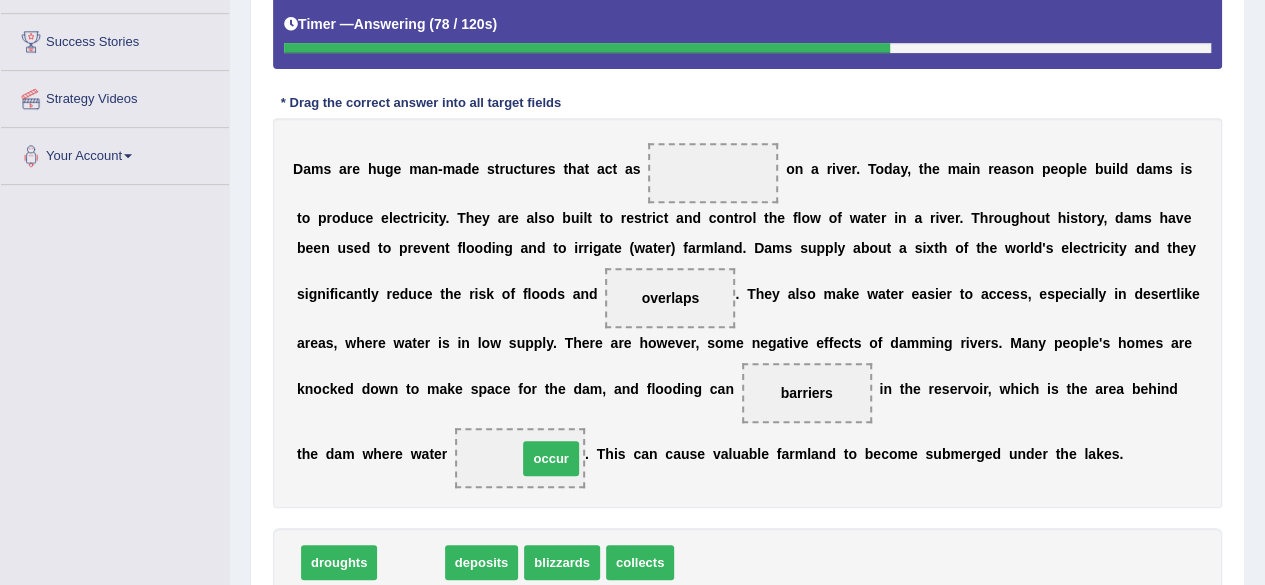 drag, startPoint x: 400, startPoint y: 556, endPoint x: 539, endPoint y: 452, distance: 173.60011 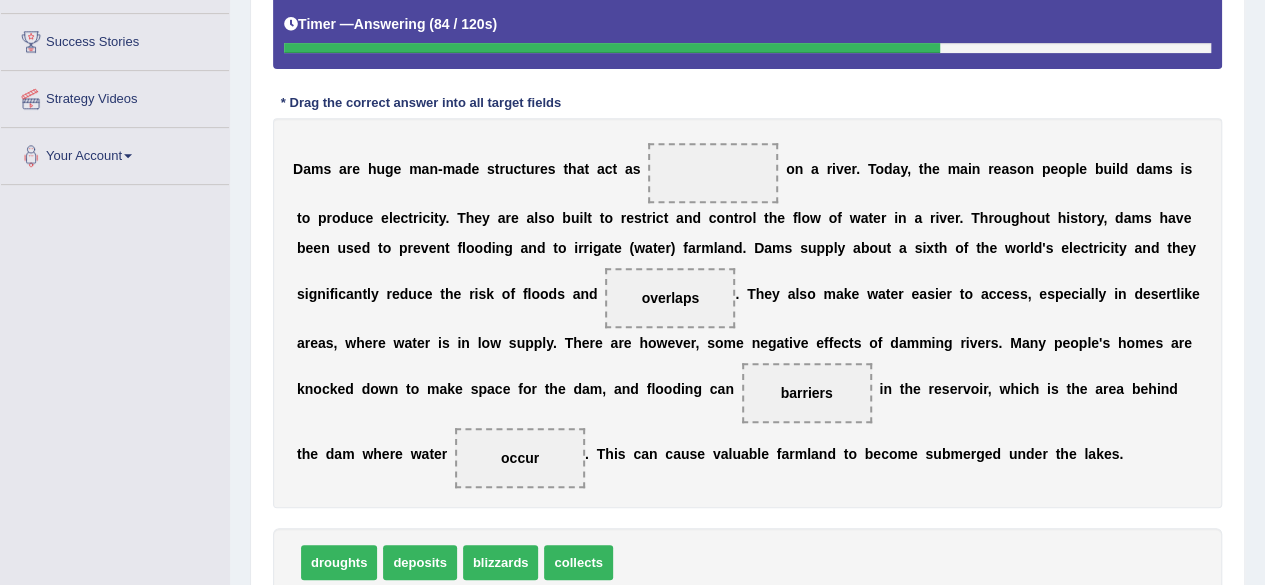 click on "Instructions:  In the text below some words are missing. Drag words from the box below to the appropriate place in the text. To undo an answer choice, drag the word back to the box below the text.
Timer —  Answering   ( 84 / 120s ) Skip * Drag the correct answer into all target fields D a m s    a r e    h u g e    m a n - m a d e    s t r u c t u r e s    t h a t    a c t    a s       o n    a    r i v e r .    T o d a y ,    t h e    m a i n    r e a s o n    p e o p l e    b u i l d    d a m s    i s    t o    p r o d u c e    e l e c t r i c i t y .    T h e y    a r e    a l s o    b u i l t    t o    r e s t r i c t    a n d    c o n t r o l    t h e    f l o w    o f    w a t e r    i n    a    r i v e r .    T h r o u g h o u t    h i s t o r y ,    d a m s    h a v e    b e e n    u s e d    t o    p r e v e n t    f l o o d i n g    a n d    t o    i r r i g a t e    ( w a t e r )    f a r m l a n d .    D a m s    s u p p l y" at bounding box center (747, 280) 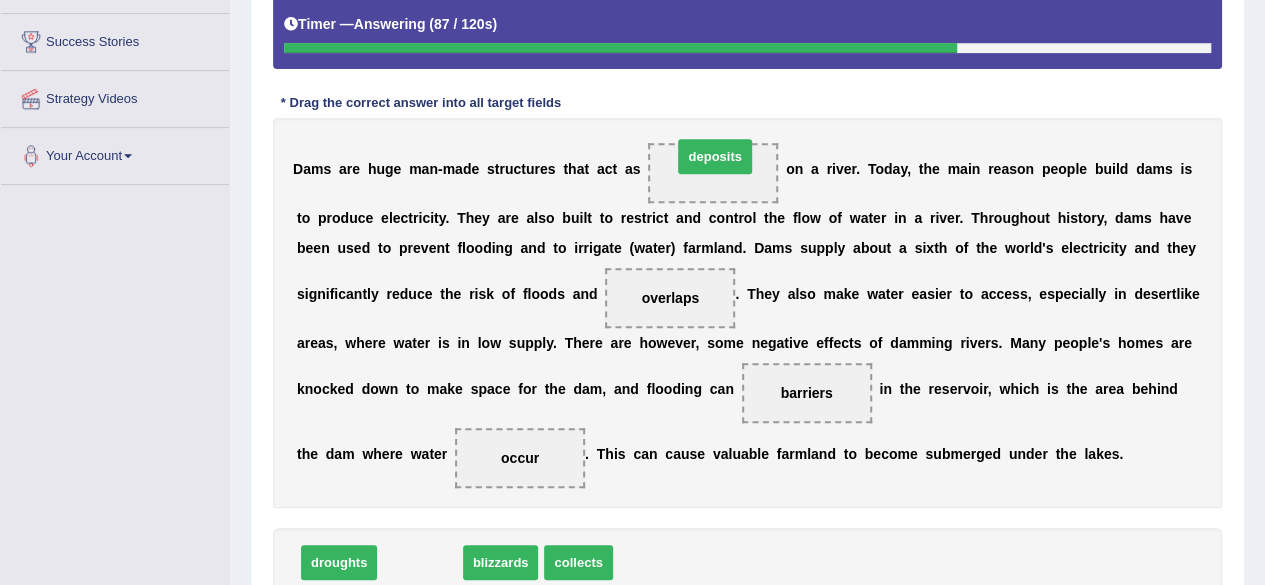 drag, startPoint x: 411, startPoint y: 558, endPoint x: 705, endPoint y: 159, distance: 495.6178 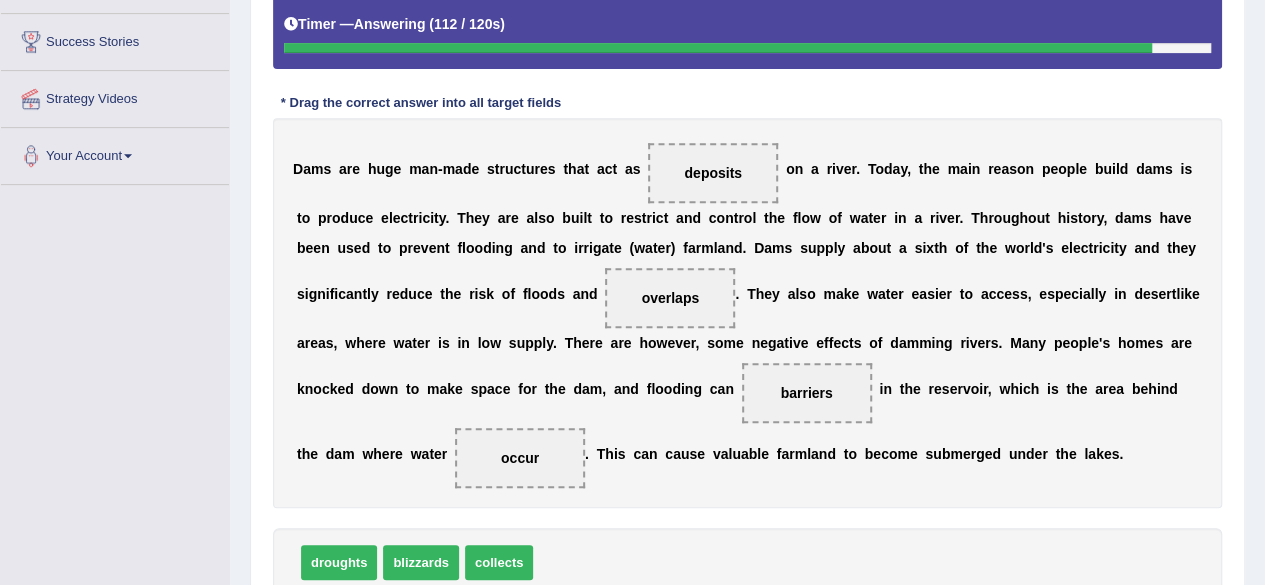 drag, startPoint x: 336, startPoint y: 573, endPoint x: 404, endPoint y: 552, distance: 71.168816 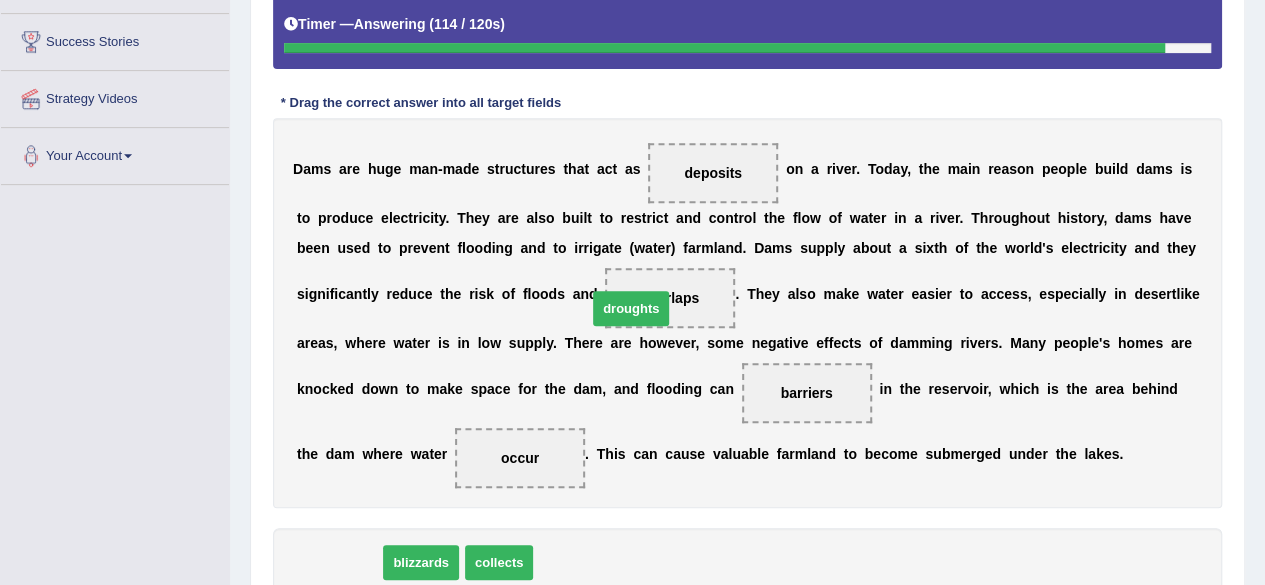 drag, startPoint x: 358, startPoint y: 565, endPoint x: 650, endPoint y: 309, distance: 388.32974 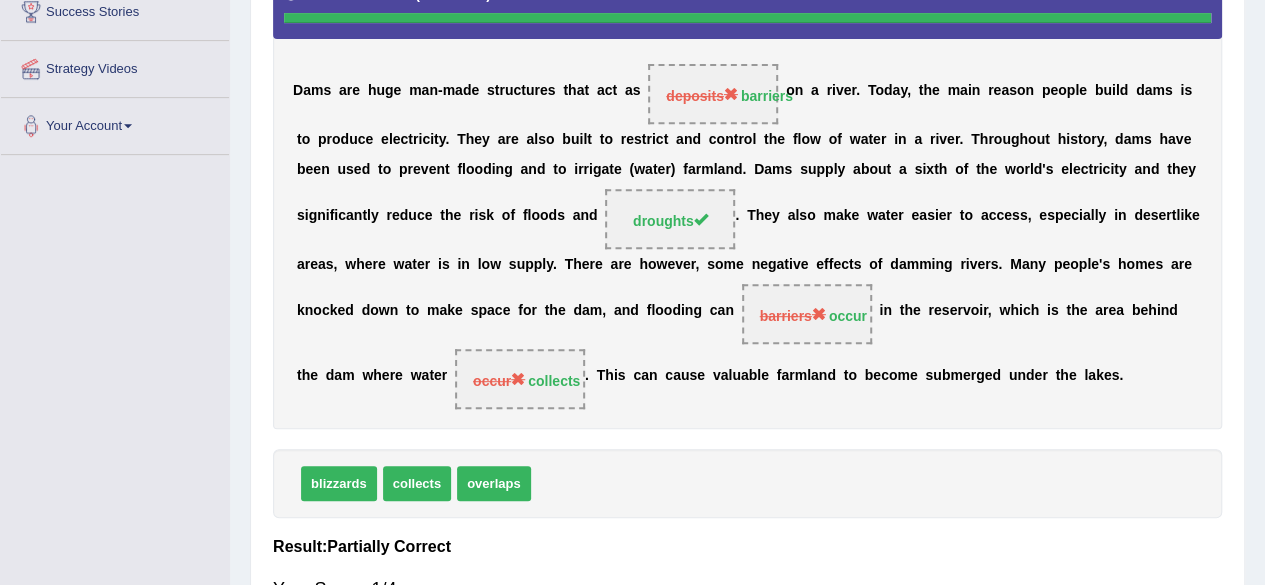 scroll, scrollTop: 398, scrollLeft: 0, axis: vertical 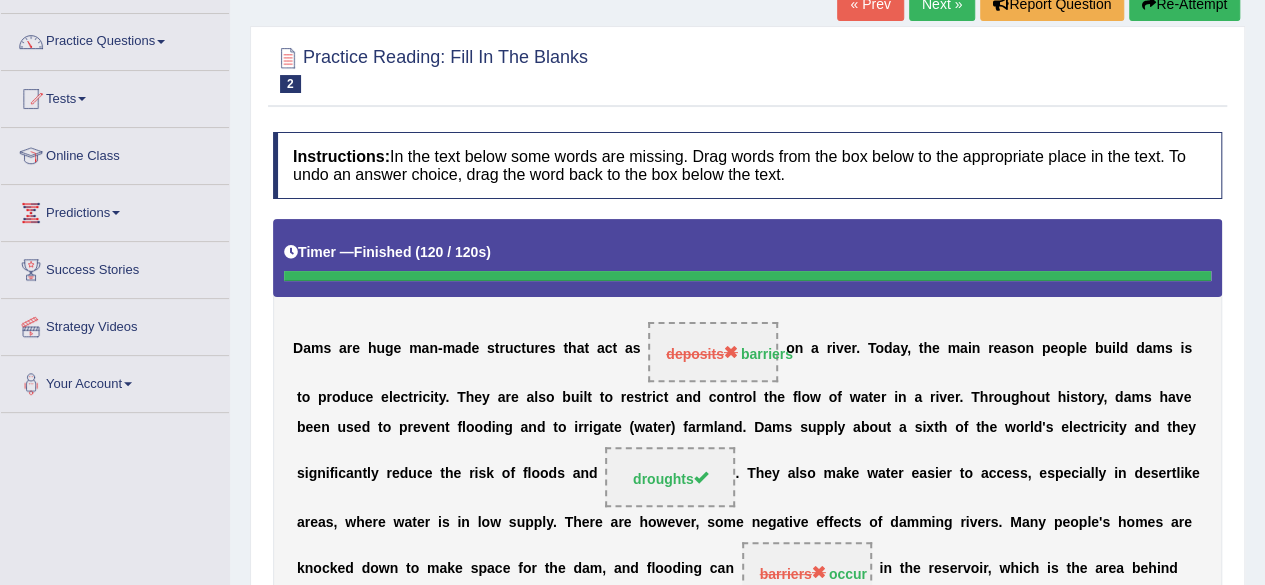 click on "Next »" at bounding box center (942, 4) 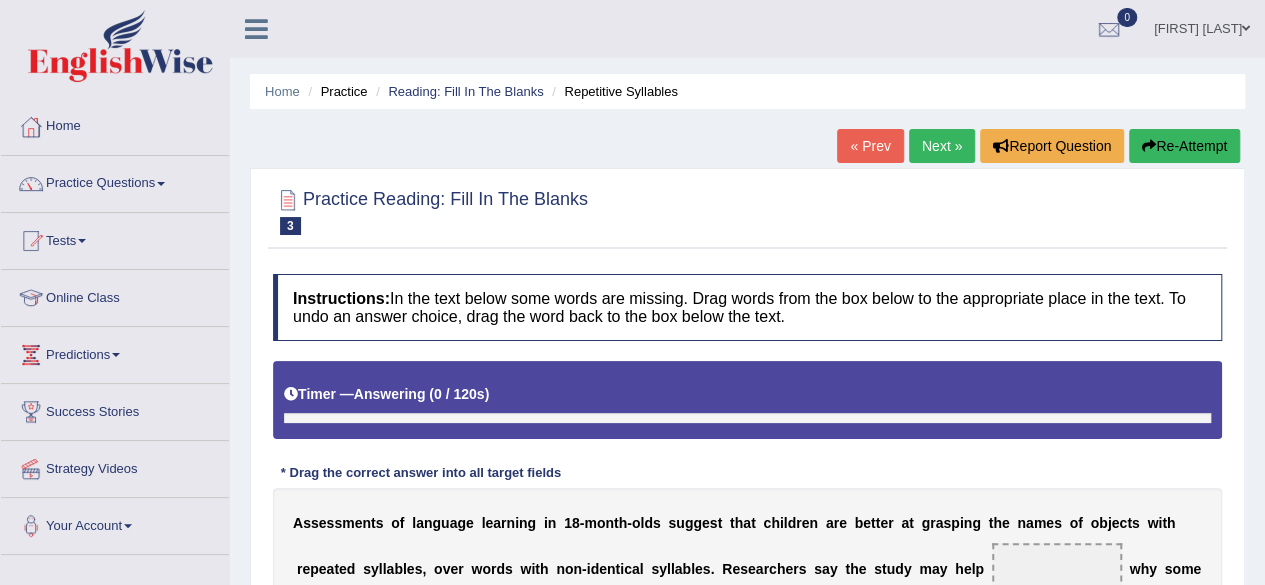 scroll, scrollTop: 119, scrollLeft: 0, axis: vertical 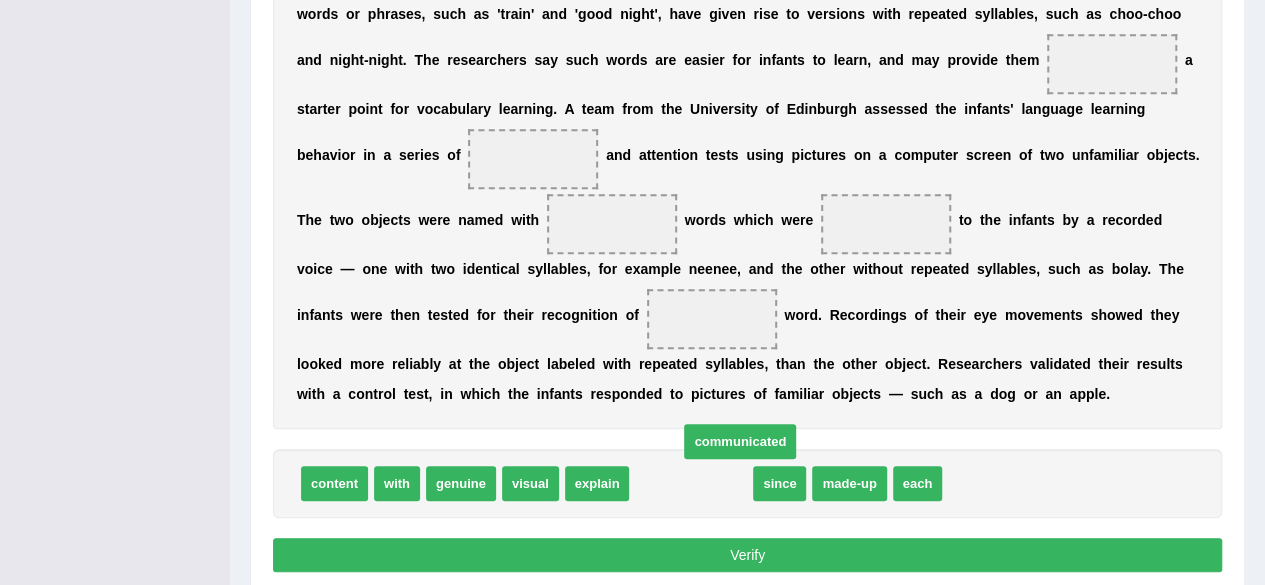drag, startPoint x: 717, startPoint y: 479, endPoint x: 813, endPoint y: 274, distance: 226.36475 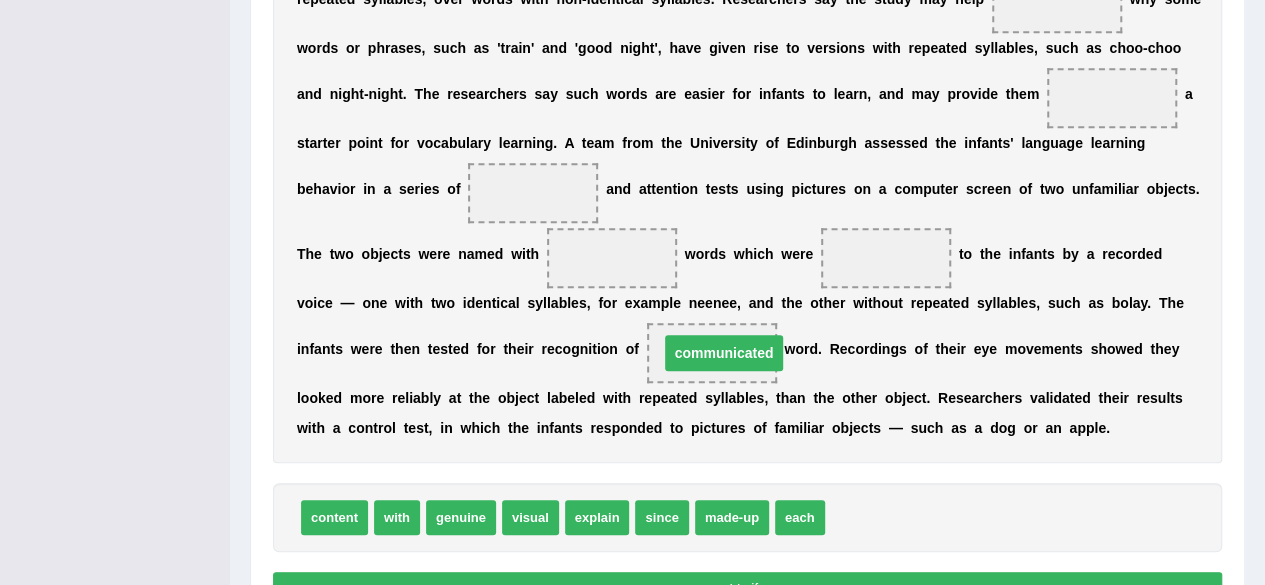 scroll, scrollTop: 569, scrollLeft: 0, axis: vertical 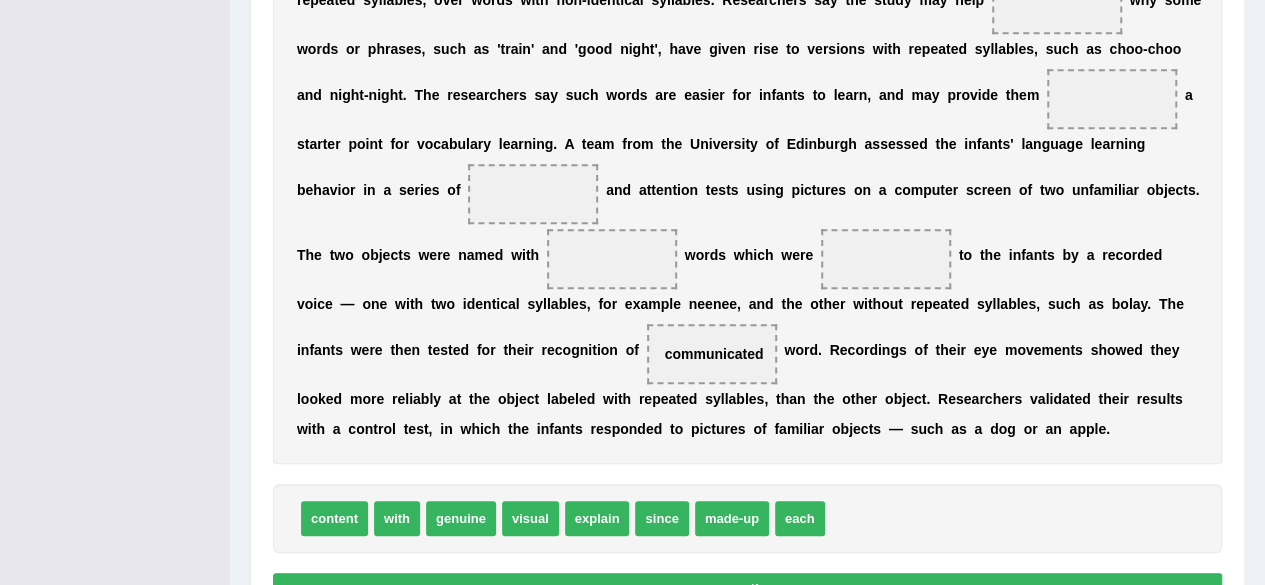 drag, startPoint x: 684, startPoint y: 340, endPoint x: 925, endPoint y: 294, distance: 245.35077 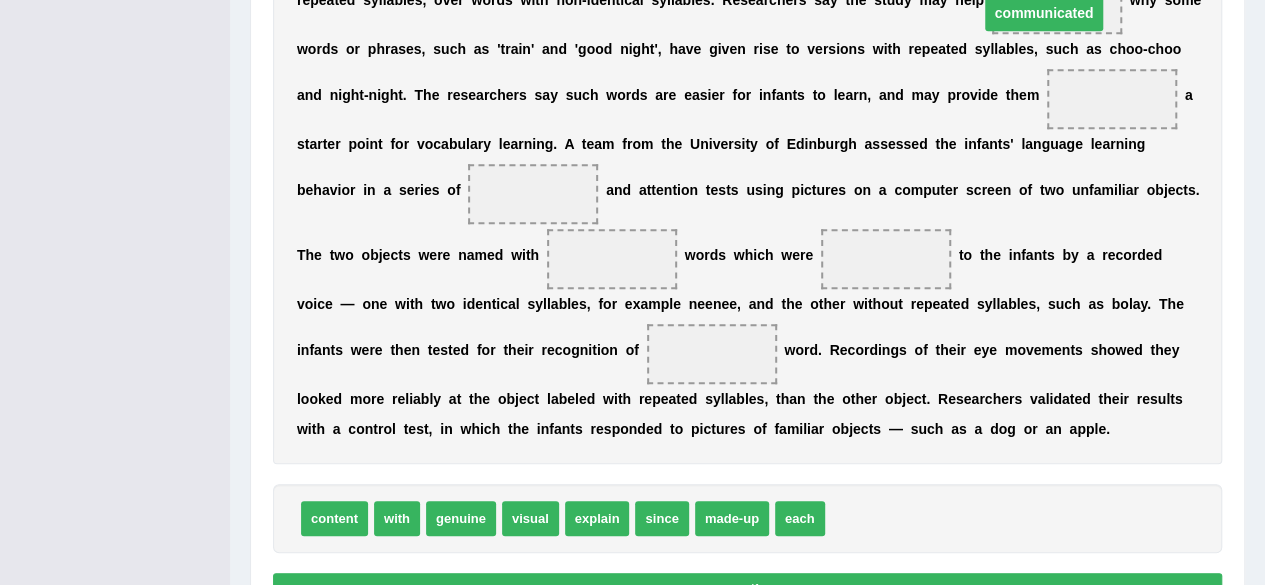 drag, startPoint x: 707, startPoint y: 349, endPoint x: 1027, endPoint y: 9, distance: 466.9047 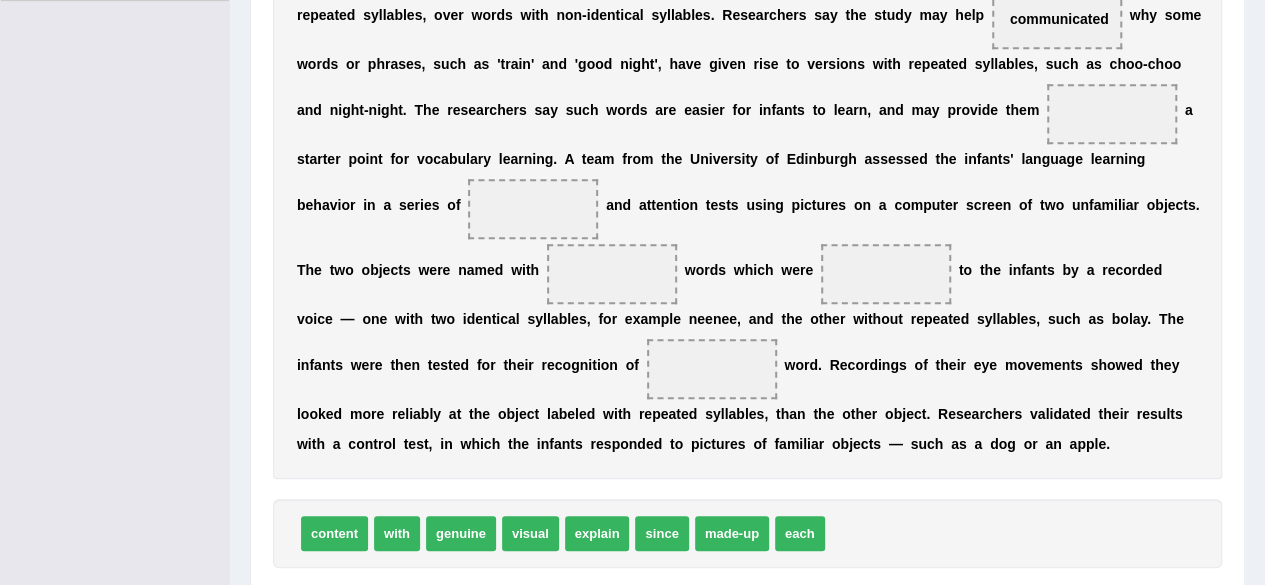 scroll, scrollTop: 554, scrollLeft: 0, axis: vertical 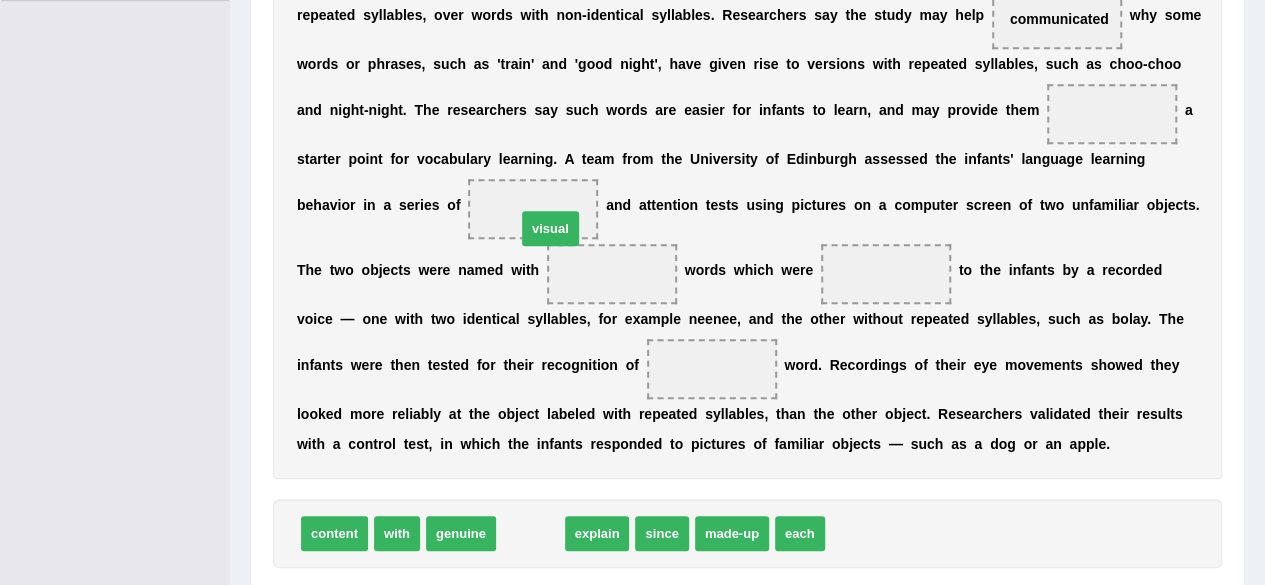 drag, startPoint x: 548, startPoint y: 527, endPoint x: 568, endPoint y: 221, distance: 306.6529 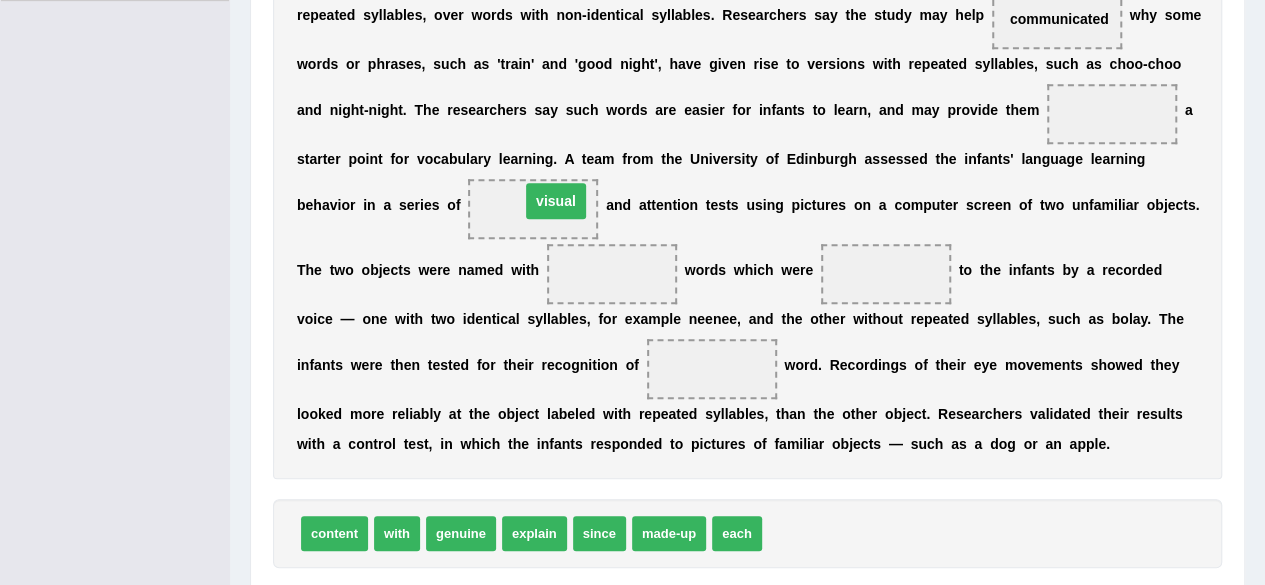 drag, startPoint x: 622, startPoint y: 277, endPoint x: 564, endPoint y: 203, distance: 94.02127 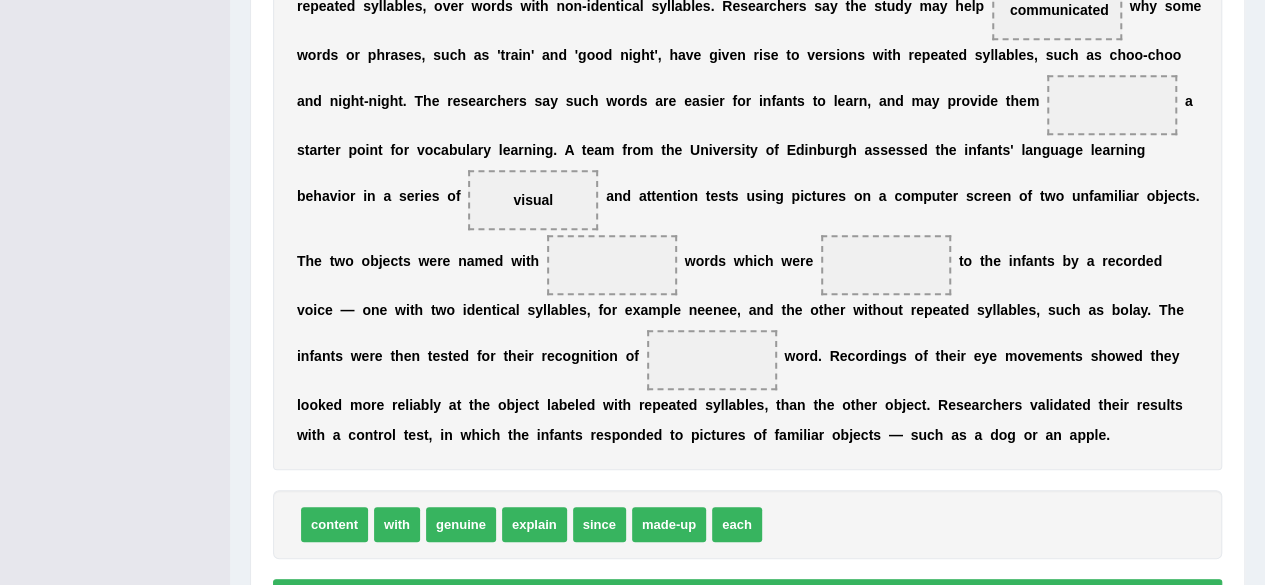 scroll, scrollTop: 568, scrollLeft: 0, axis: vertical 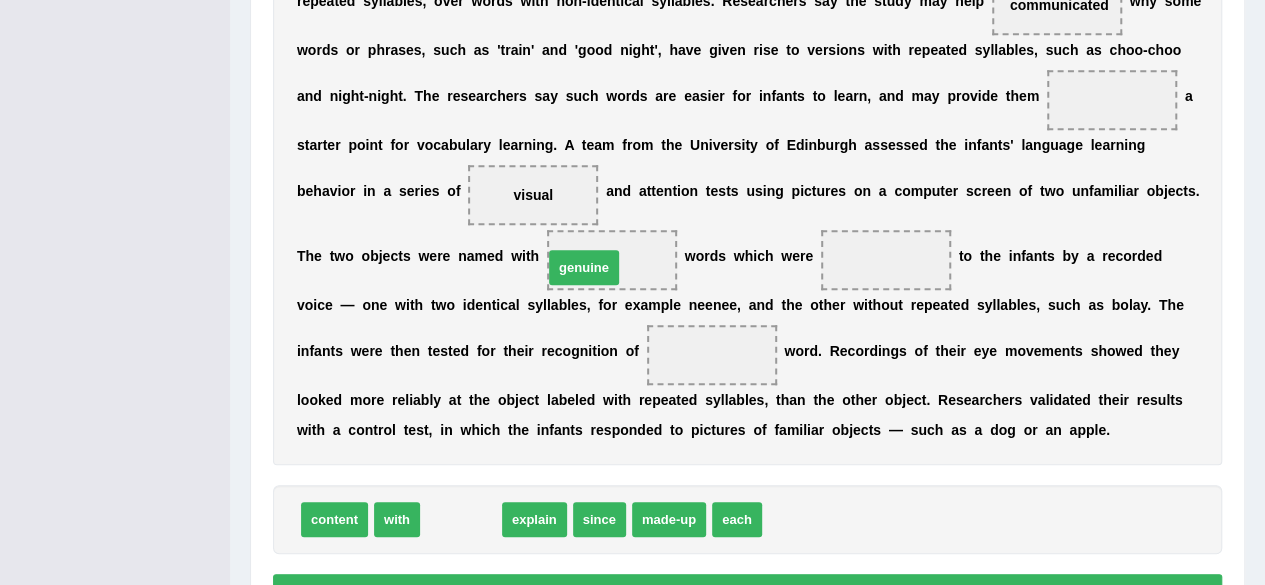 drag, startPoint x: 468, startPoint y: 515, endPoint x: 591, endPoint y: 263, distance: 280.41577 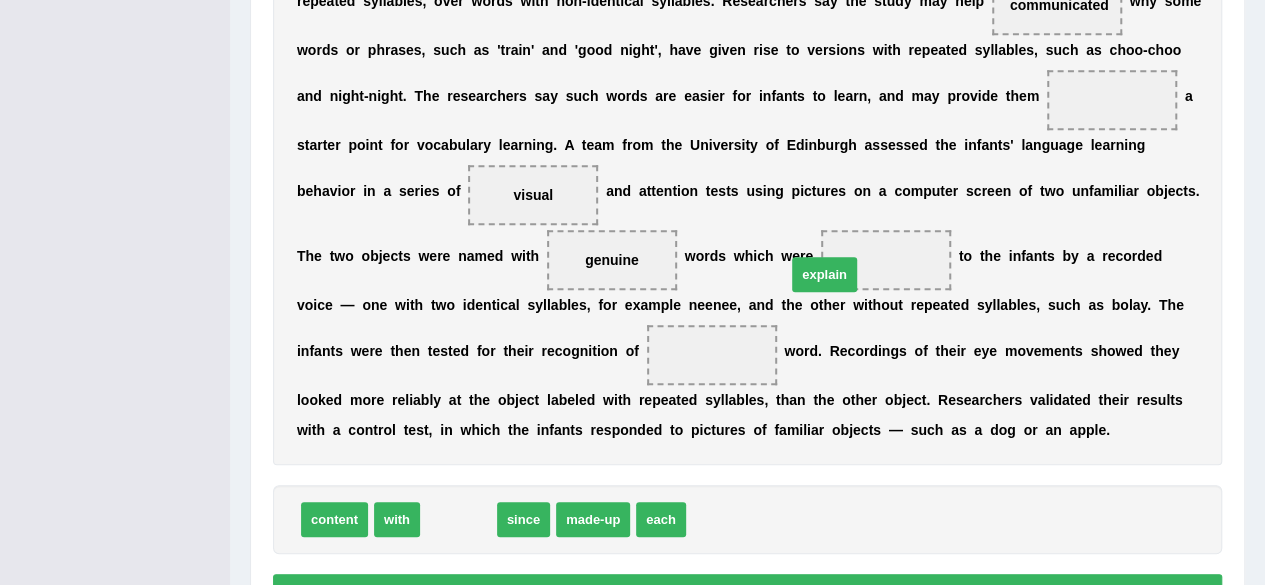 drag, startPoint x: 458, startPoint y: 510, endPoint x: 838, endPoint y: 263, distance: 453.2207 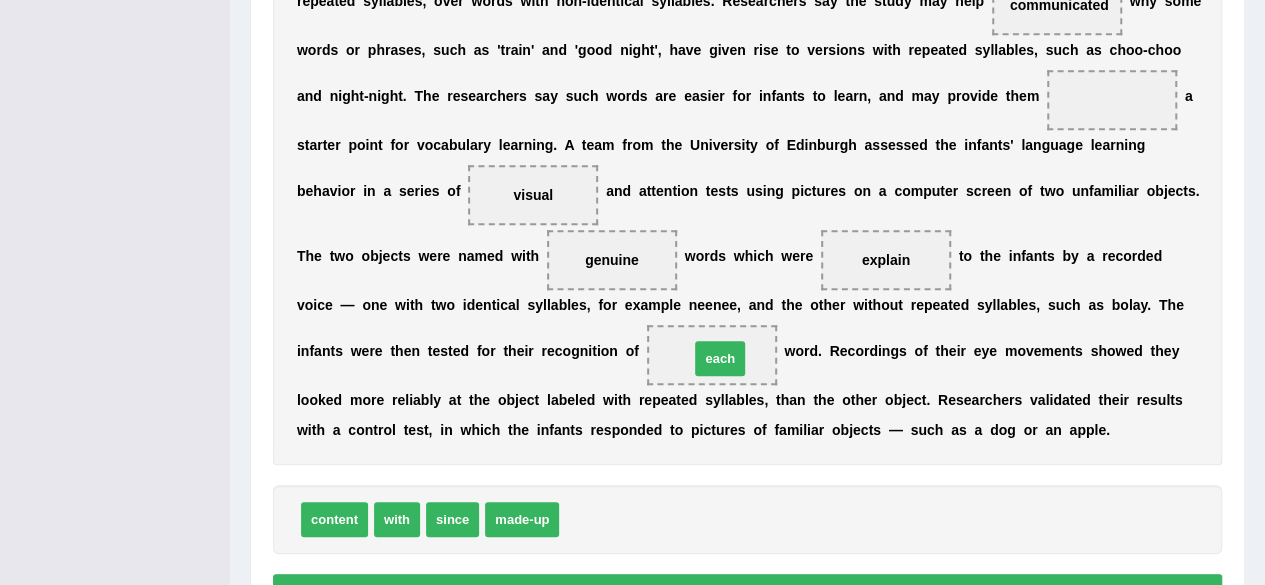 drag, startPoint x: 592, startPoint y: 515, endPoint x: 724, endPoint y: 355, distance: 207.42227 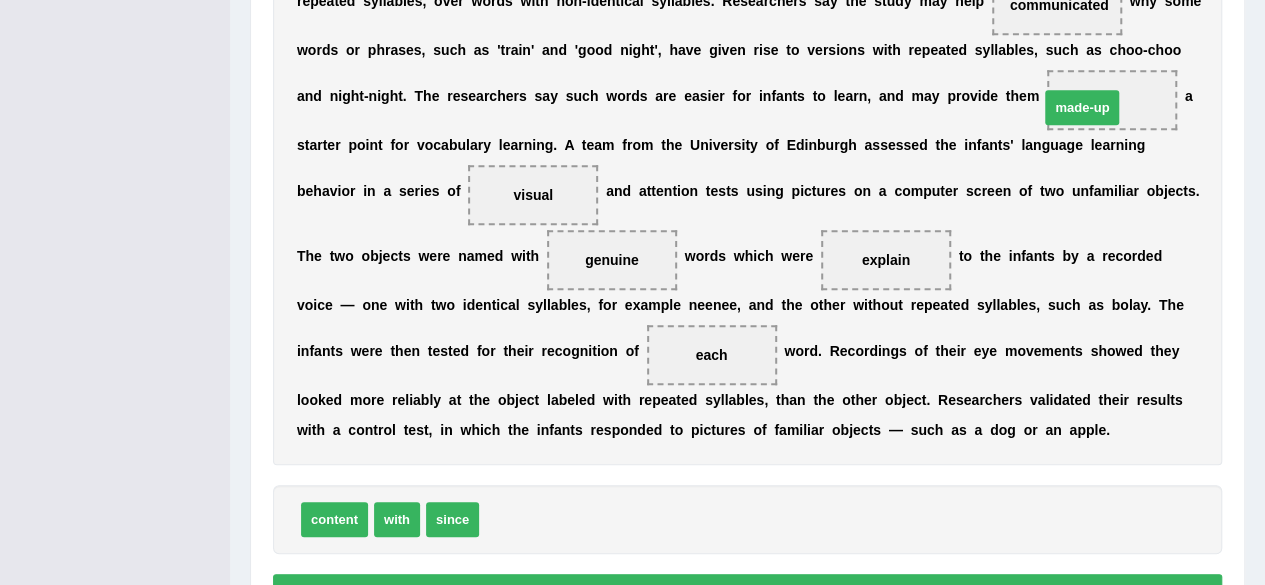 drag, startPoint x: 492, startPoint y: 516, endPoint x: 1052, endPoint y: 105, distance: 694.6373 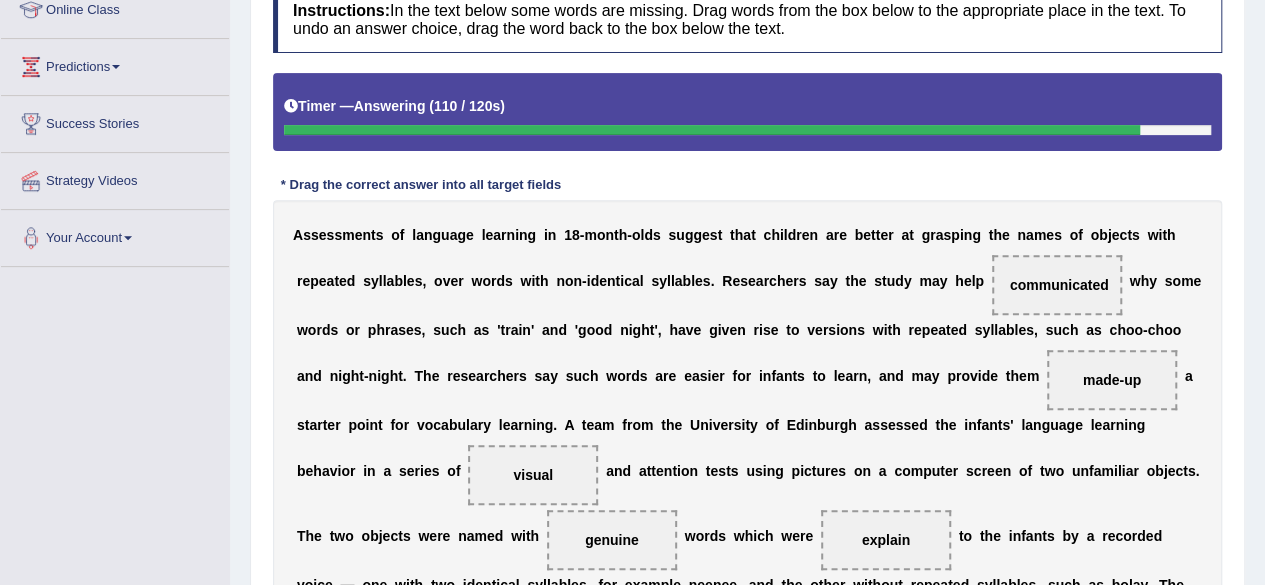 scroll, scrollTop: 288, scrollLeft: 0, axis: vertical 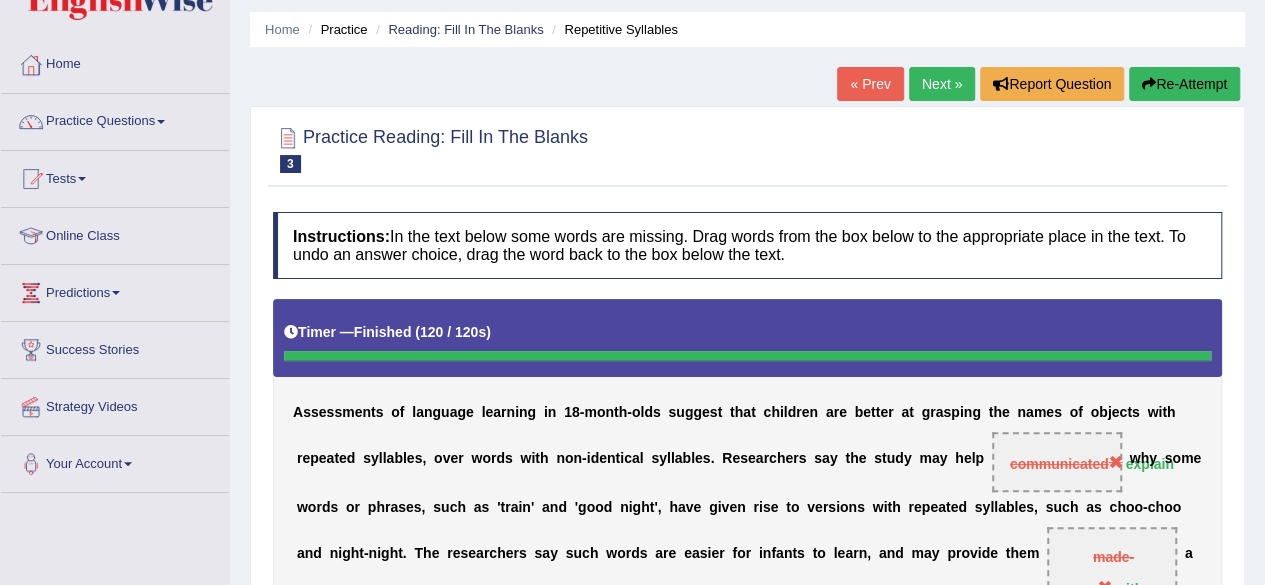 click on "Next »" at bounding box center [942, 84] 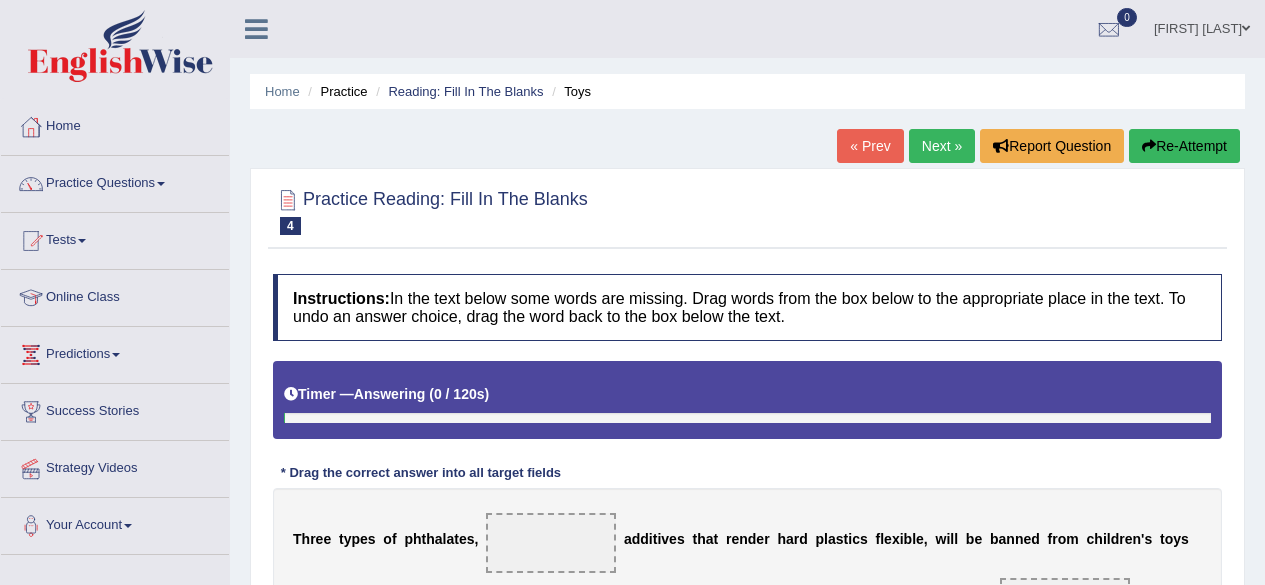 scroll, scrollTop: 238, scrollLeft: 0, axis: vertical 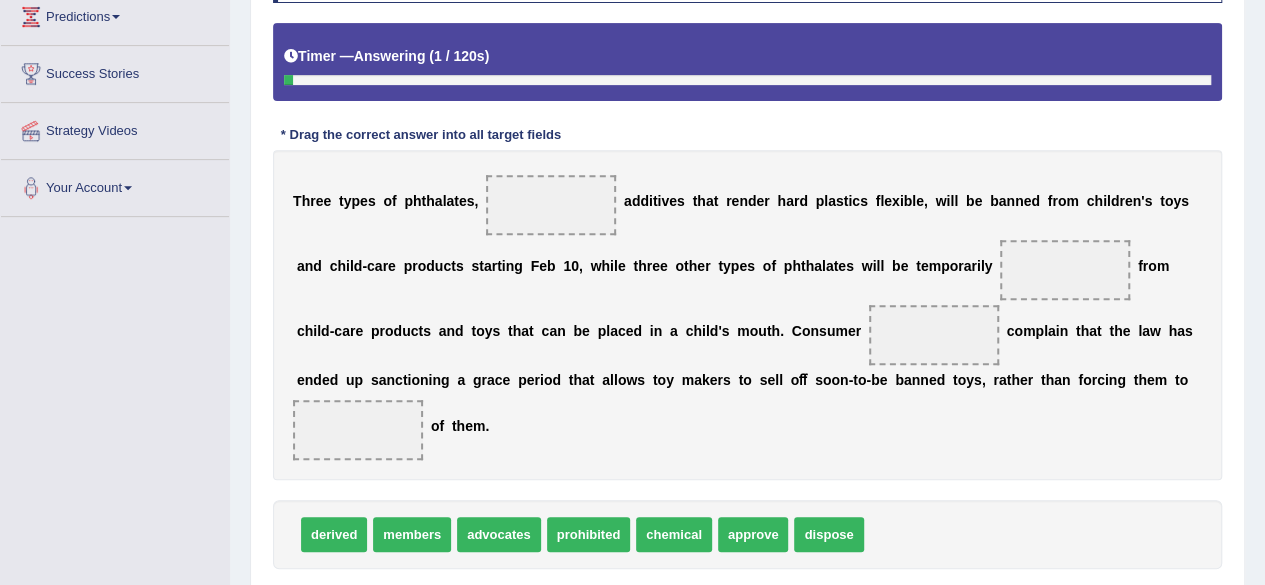 click on "Practice Reading: Fill In The Blanks
4
Toys
Instructions:  In the text below some words are missing. Drag words from the box below to the appropriate place in the text. To undo an answer choice, drag the word back to the box below the text.
Timer —  Answering   ( 1 / 120s ) Skip * Drag the correct answer into all target fields T h r e e    t y p e s    o f    p h t h a l a t e s ,       a d d i t i v e s    t h a t    r e n d e r    h a r d    p l a s t i c s    f l e x i b l e ,    w i l l    b e    b a n n e d    f r o m    c h i l d r e n ' s    t o y s    a n d    c h i l d - c a r e    p r o d u c t s    s t a r t i n g    F e b    1 0 ,    w h i l e    t h r e e    o t h e r    t y p e s    o f    p h t h a l a t e s    w i l l    b e    t e m p o r a r i l y       f r o m    c h i l d - c a r e    p r o d u c t s    a n d    t o y s    t h a t    c a n    b e    p l a c e d i" at bounding box center (747, 240) 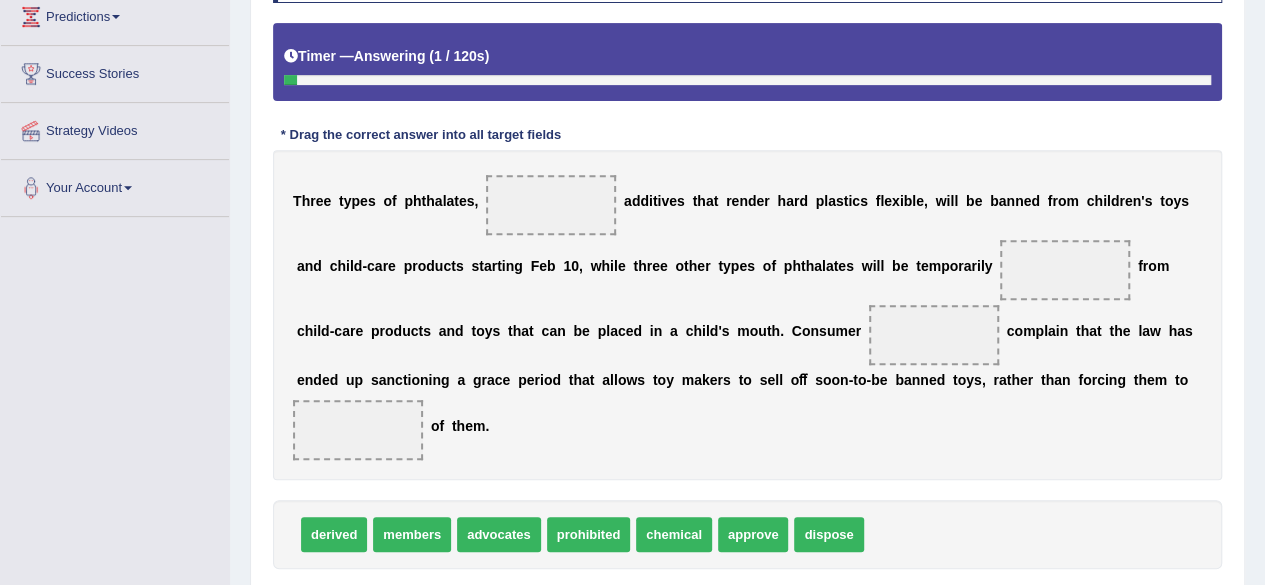 scroll, scrollTop: 342, scrollLeft: 0, axis: vertical 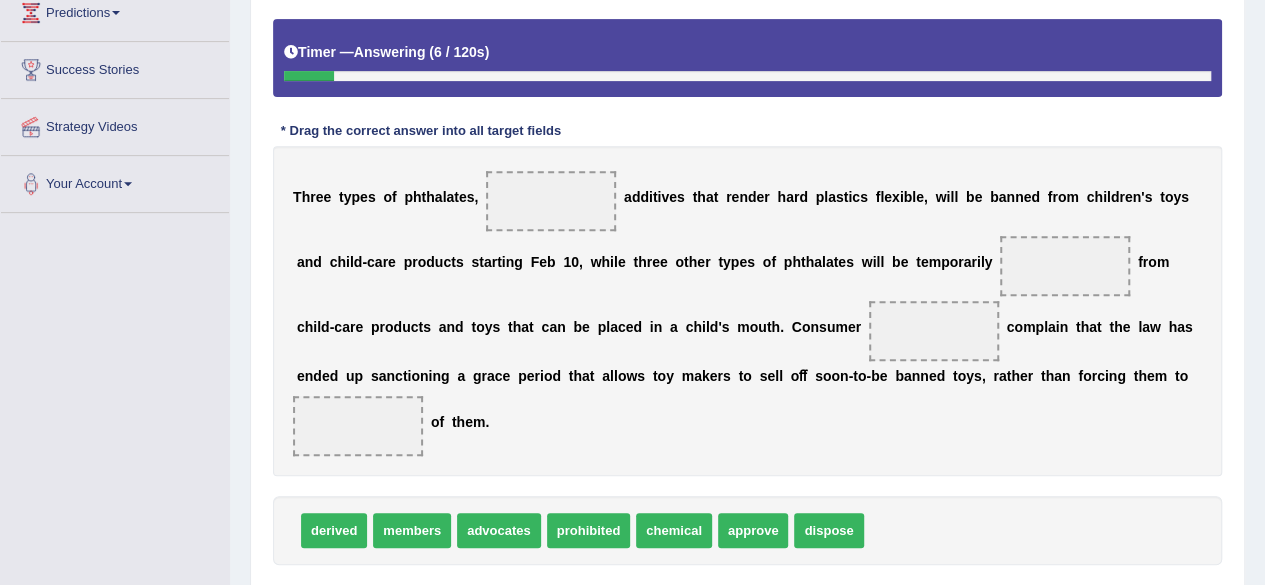 click on "a" at bounding box center (628, 197) 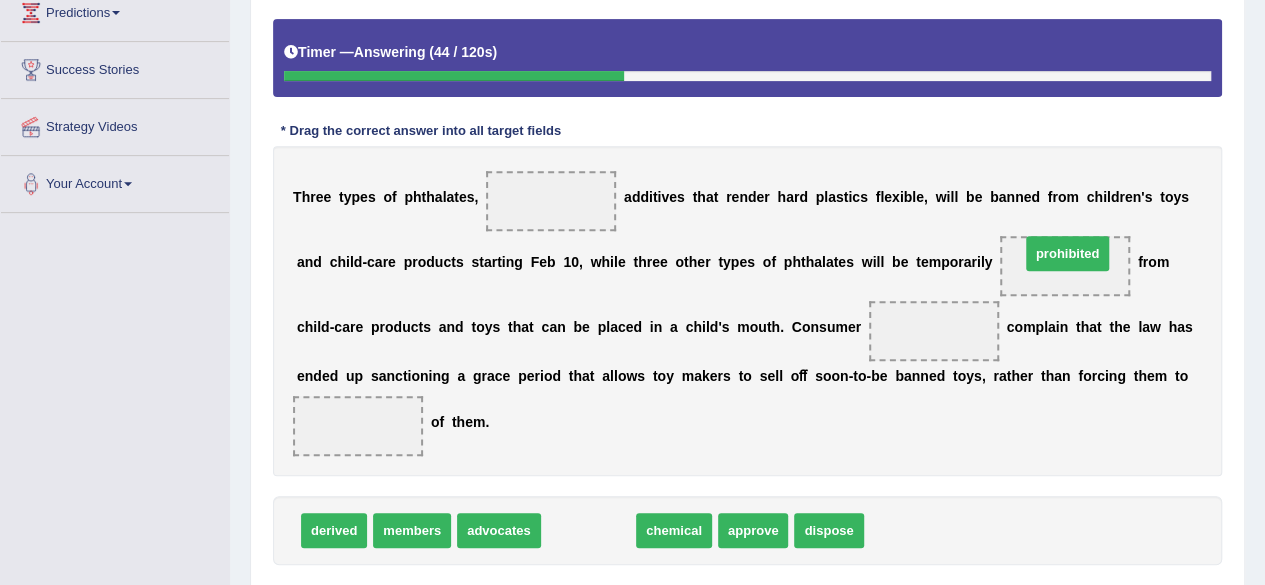 drag, startPoint x: 587, startPoint y: 535, endPoint x: 1066, endPoint y: 258, distance: 553.3263 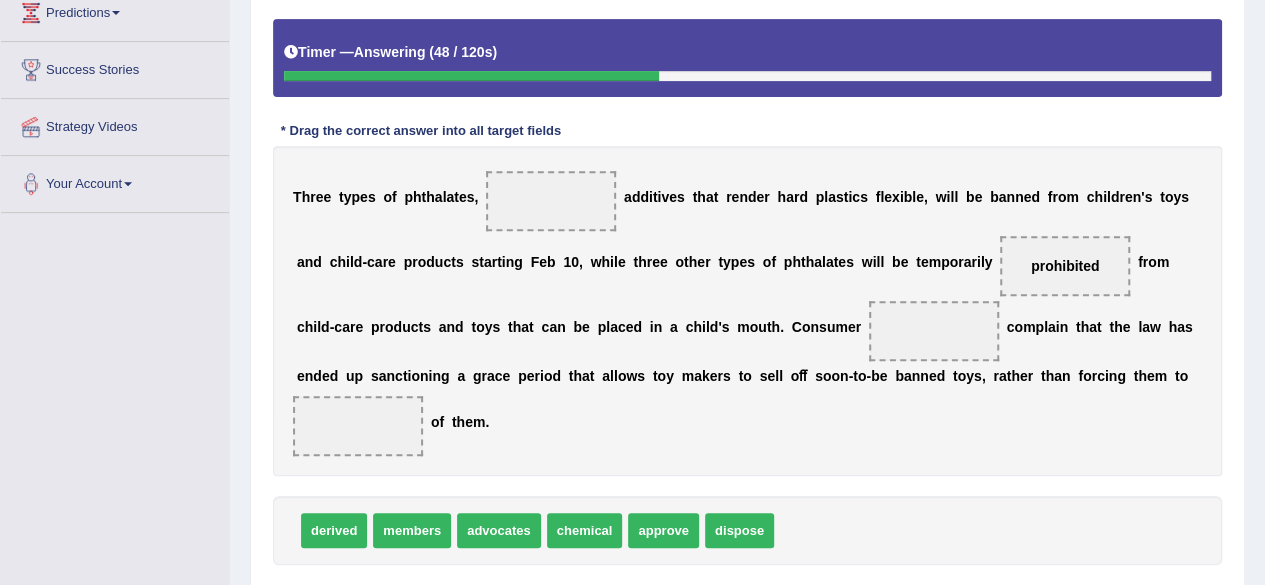 scroll, scrollTop: 326, scrollLeft: 0, axis: vertical 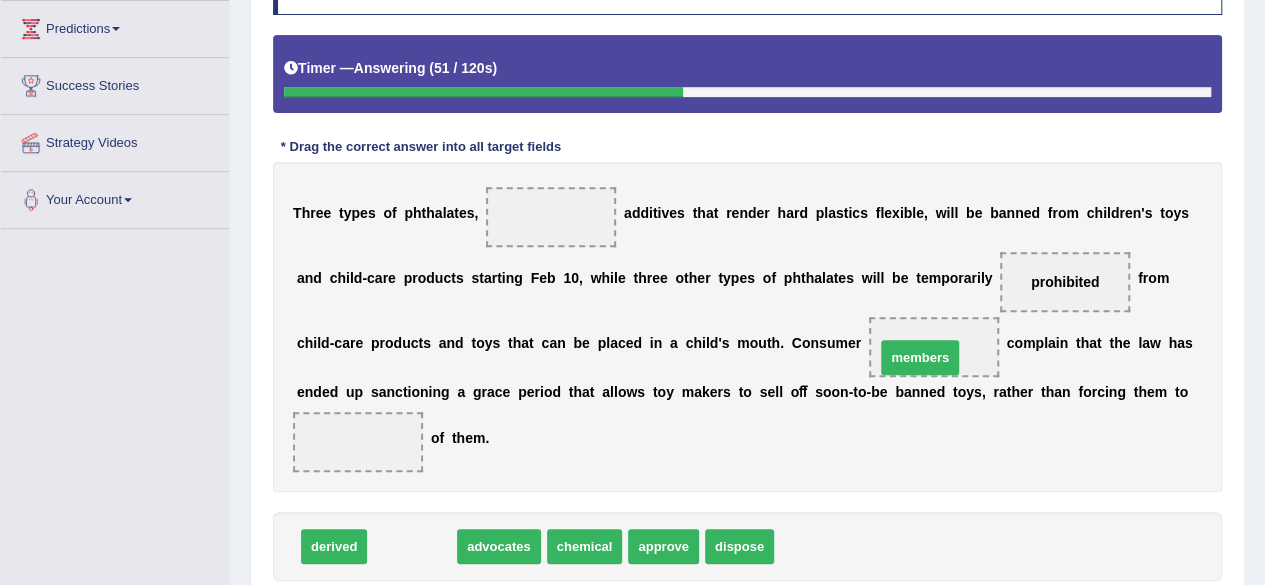 drag, startPoint x: 436, startPoint y: 545, endPoint x: 944, endPoint y: 356, distance: 542.01935 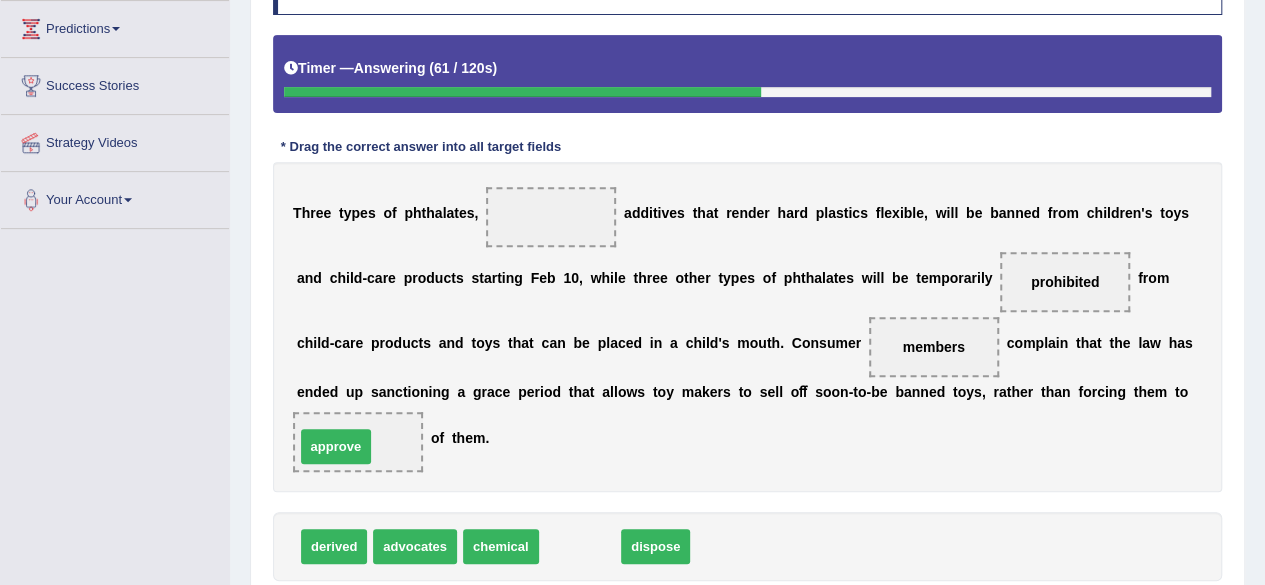 drag, startPoint x: 559, startPoint y: 545, endPoint x: 315, endPoint y: 445, distance: 263.6968 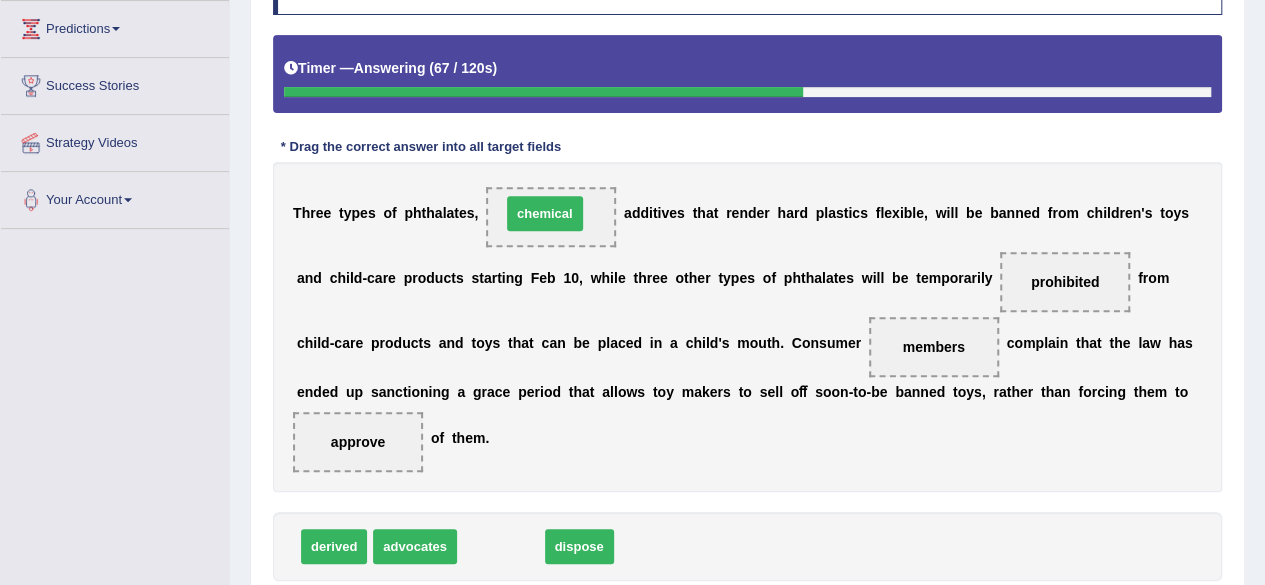drag, startPoint x: 476, startPoint y: 451, endPoint x: 530, endPoint y: 211, distance: 246 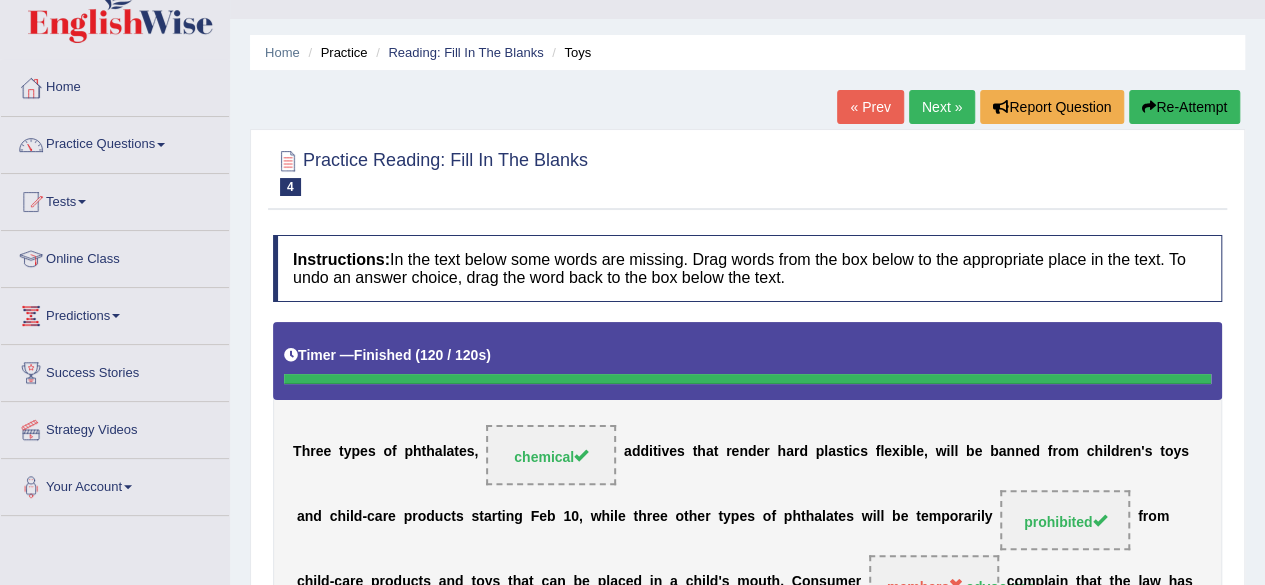 scroll, scrollTop: 46, scrollLeft: 0, axis: vertical 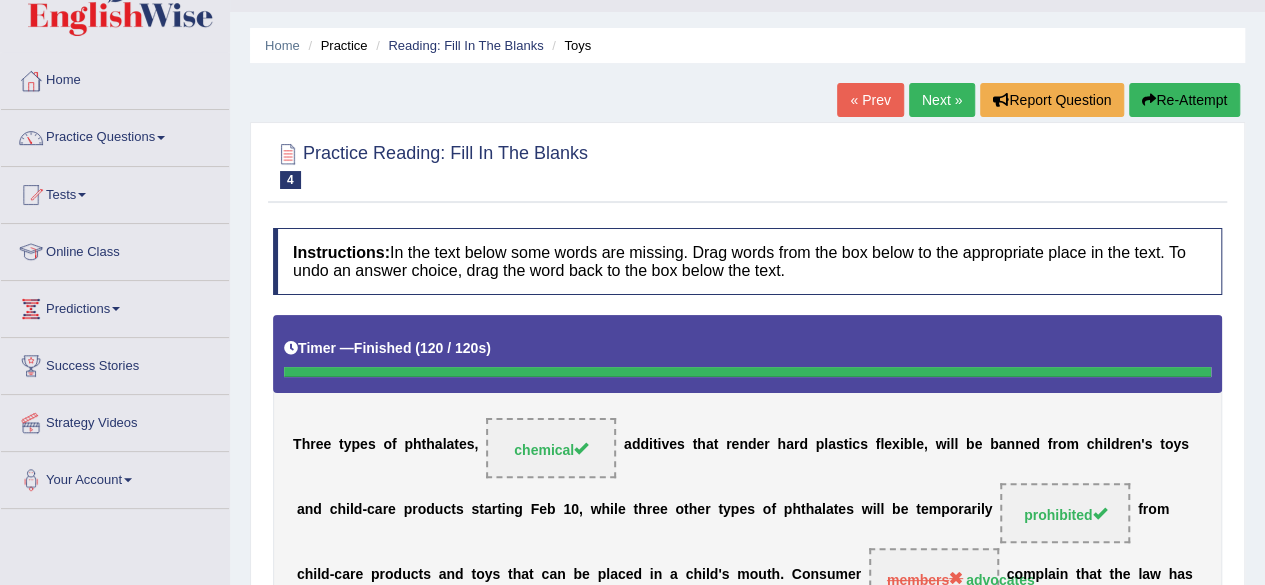 click on "Next »" at bounding box center (942, 100) 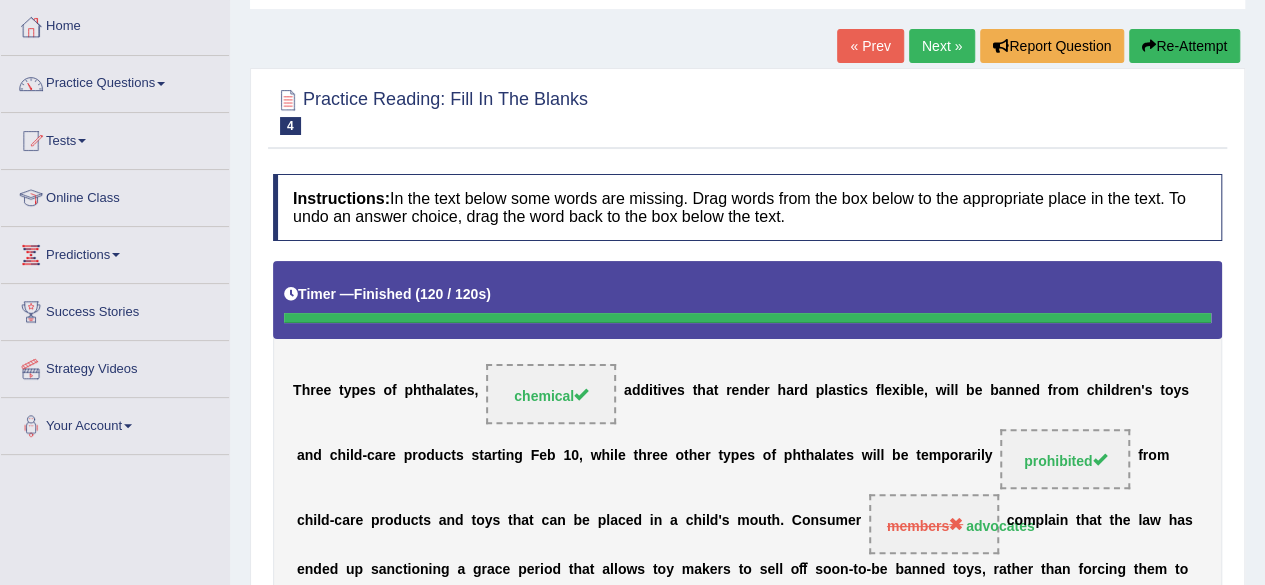 scroll, scrollTop: 129, scrollLeft: 0, axis: vertical 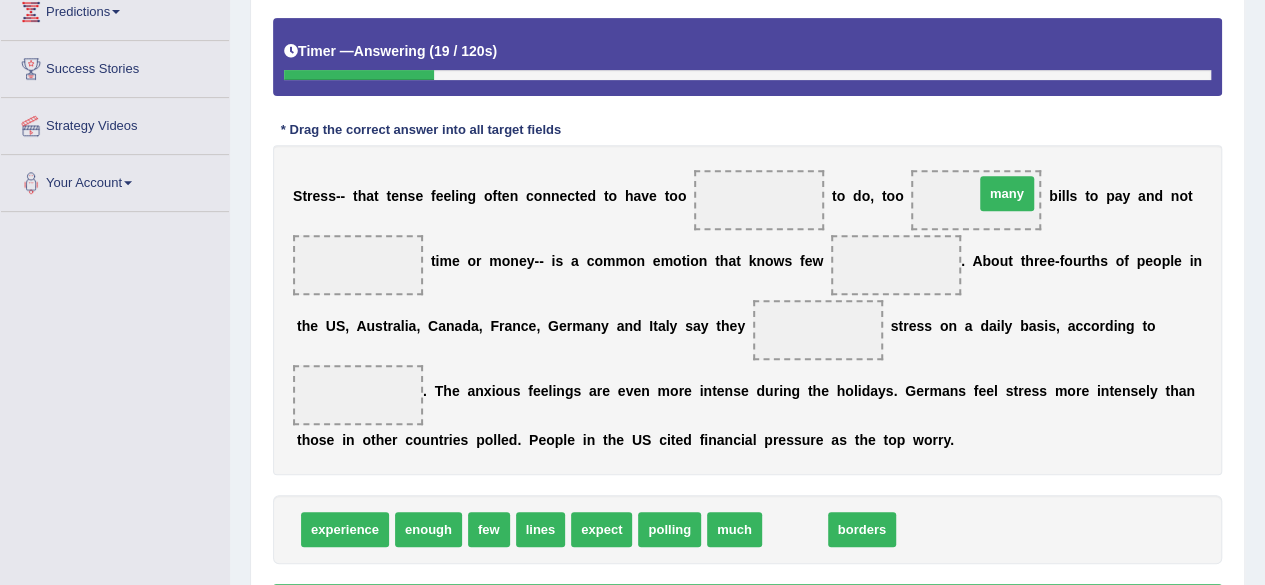 drag, startPoint x: 784, startPoint y: 519, endPoint x: 994, endPoint y: 189, distance: 391.15213 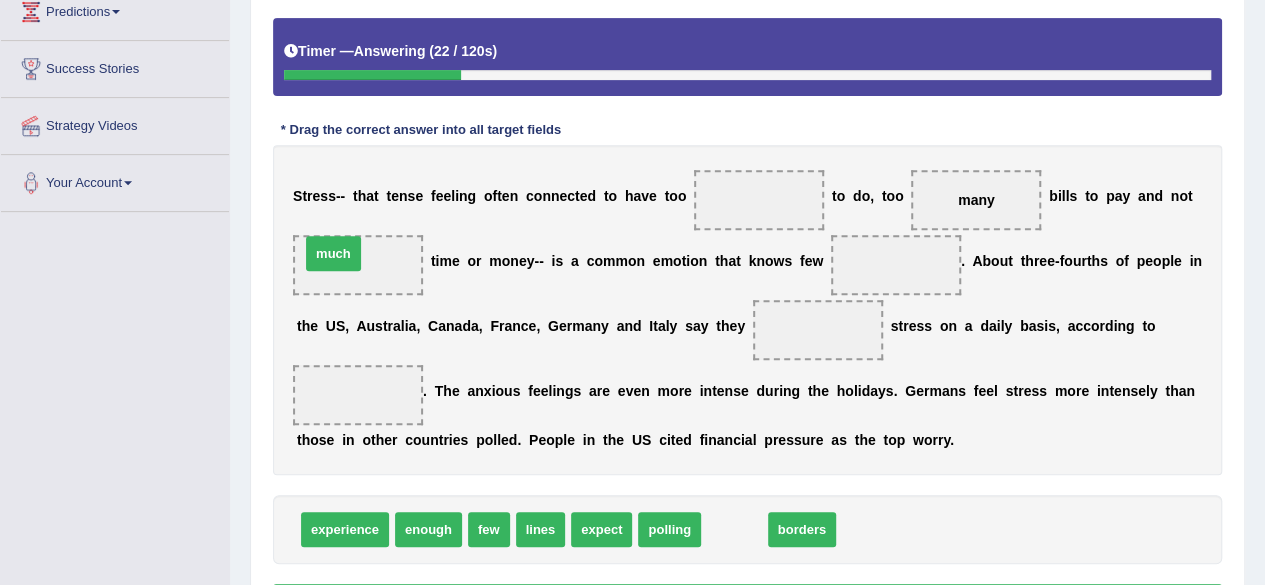 drag, startPoint x: 726, startPoint y: 522, endPoint x: 334, endPoint y: 255, distance: 474.2921 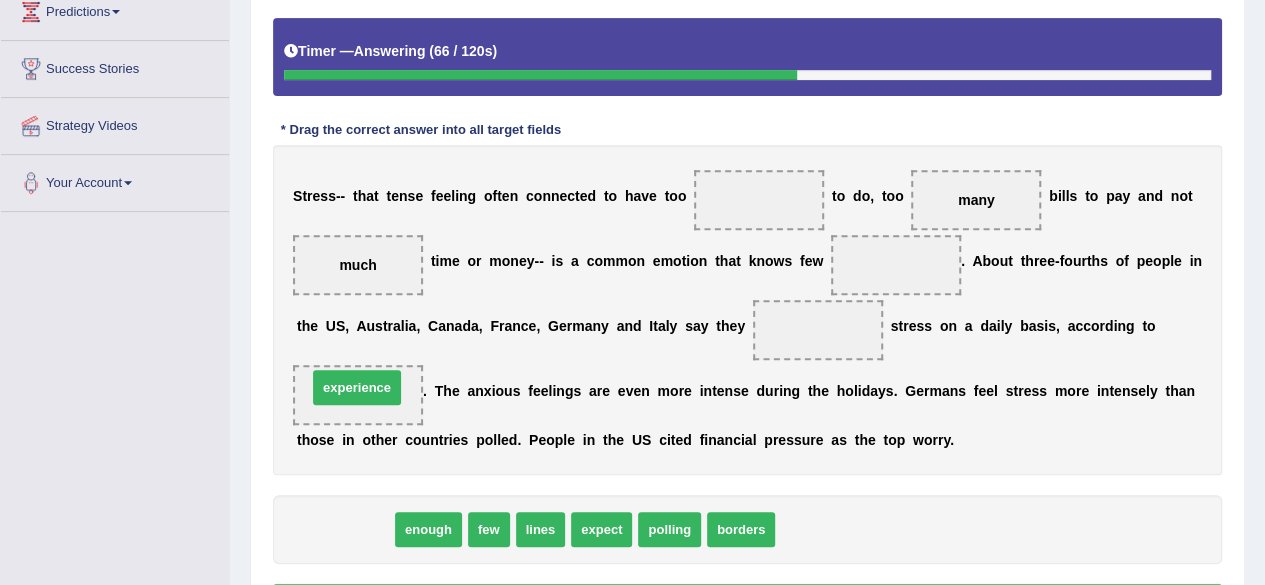 drag, startPoint x: 351, startPoint y: 523, endPoint x: 363, endPoint y: 381, distance: 142.50613 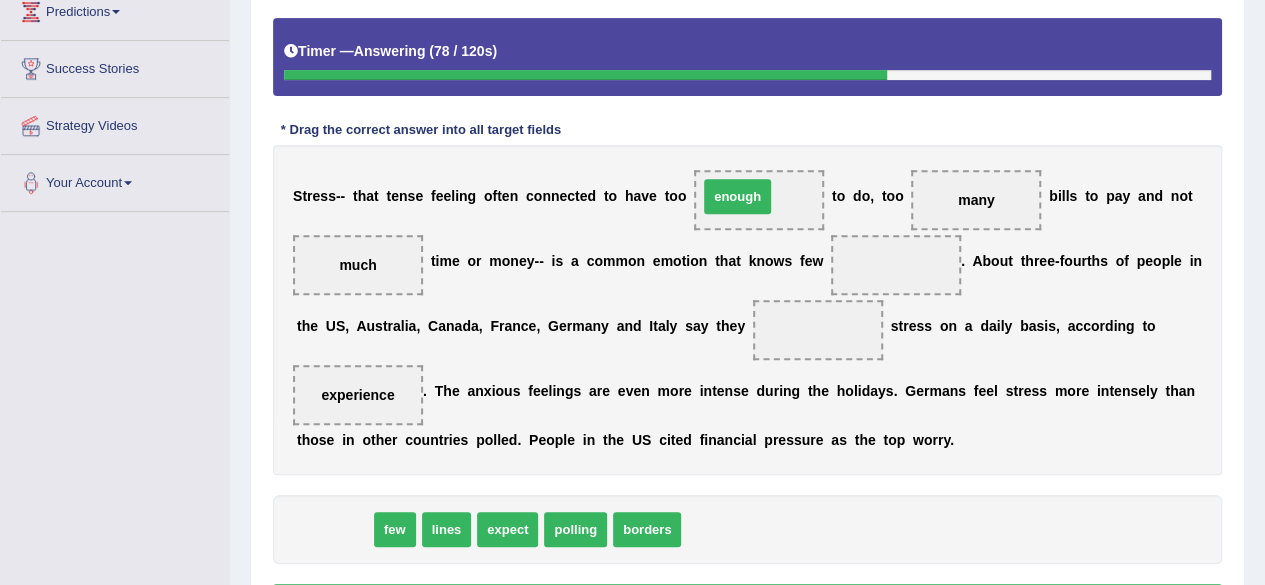drag, startPoint x: 334, startPoint y: 524, endPoint x: 737, endPoint y: 191, distance: 522.7791 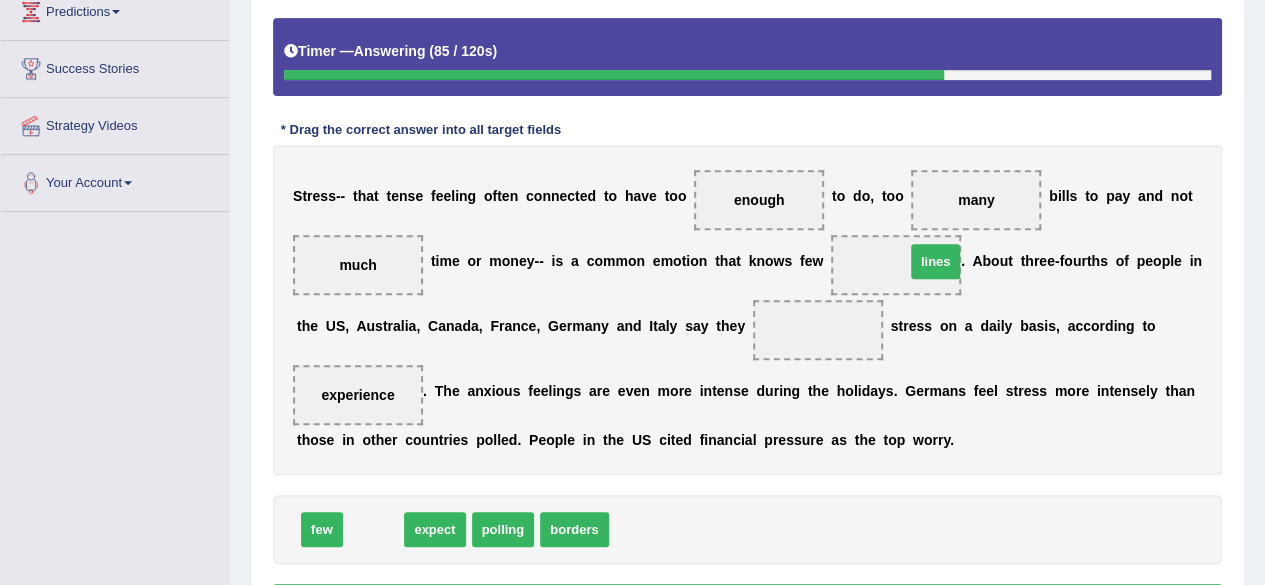 drag, startPoint x: 372, startPoint y: 535, endPoint x: 912, endPoint y: 275, distance: 599.33295 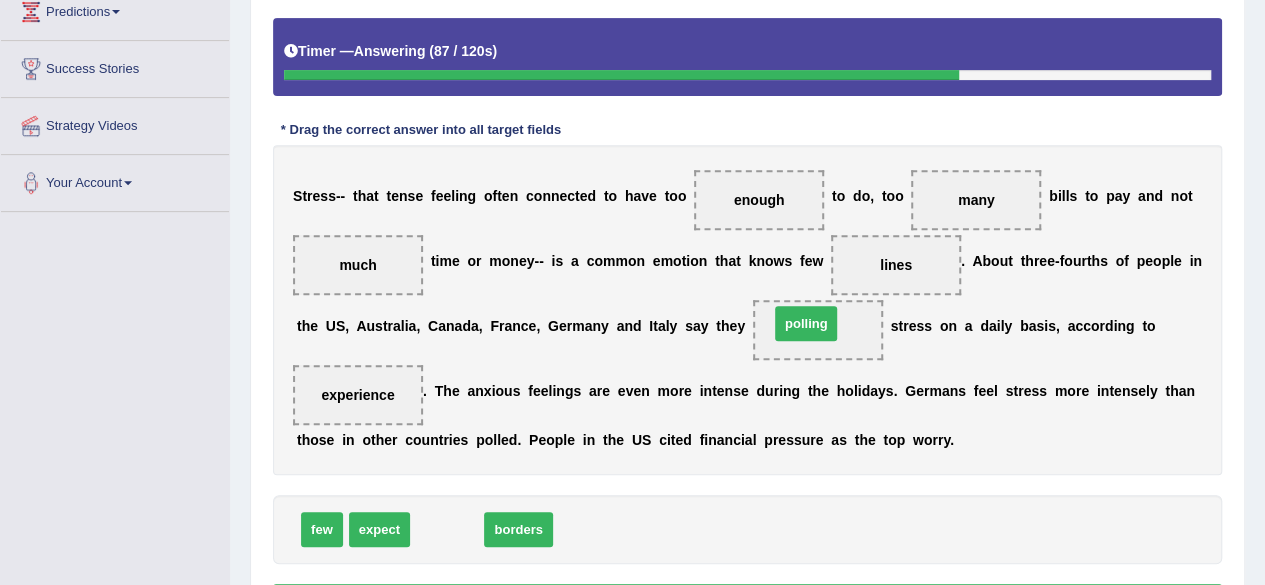 drag, startPoint x: 462, startPoint y: 519, endPoint x: 821, endPoint y: 315, distance: 412.9128 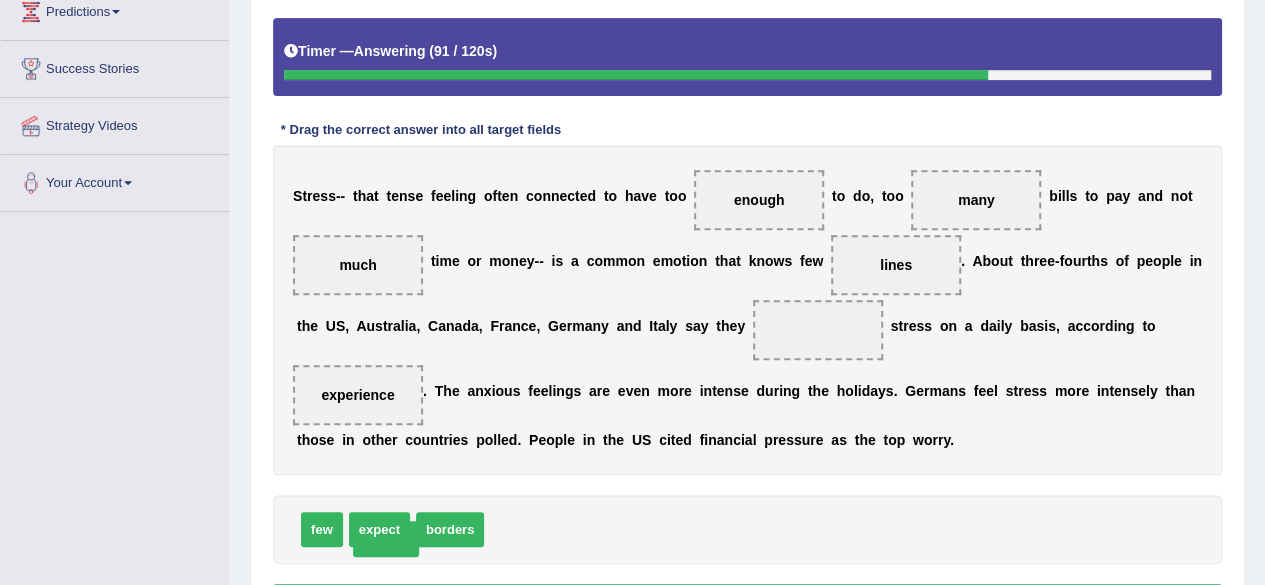 drag, startPoint x: 798, startPoint y: 335, endPoint x: 366, endPoint y: 544, distance: 479.90103 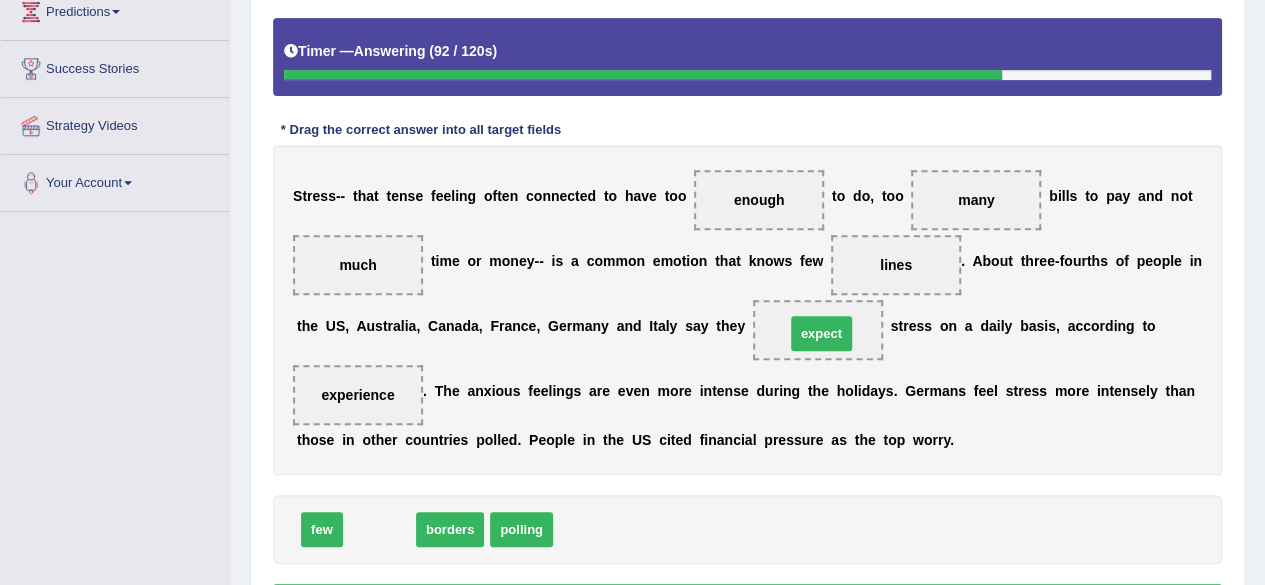 drag, startPoint x: 374, startPoint y: 522, endPoint x: 816, endPoint y: 325, distance: 483.91425 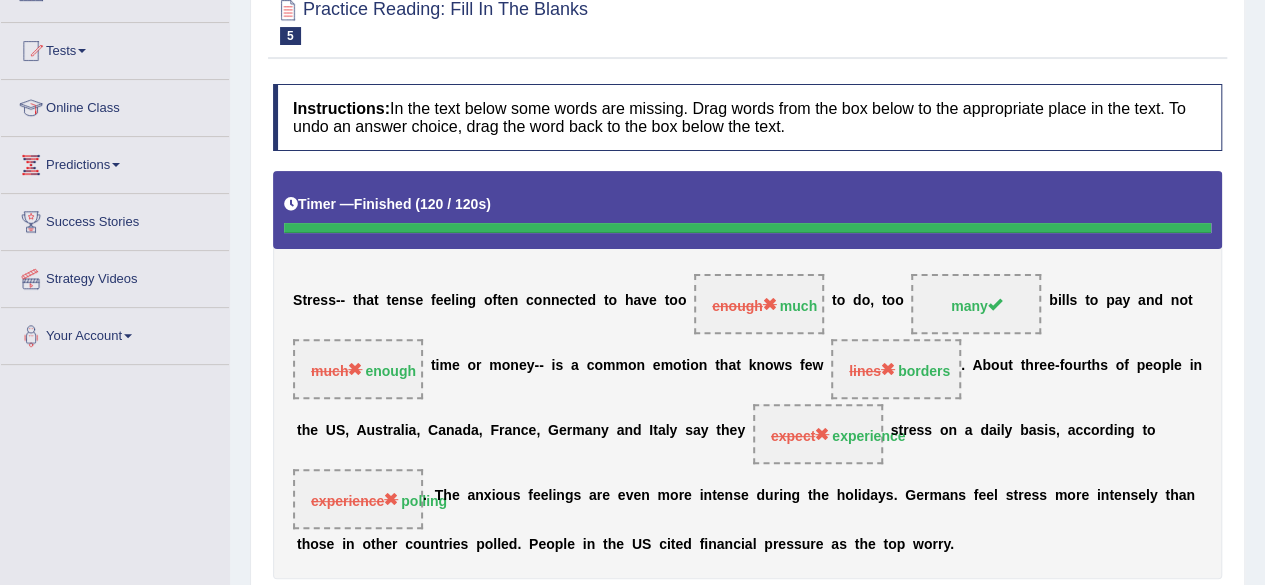 scroll, scrollTop: 0, scrollLeft: 0, axis: both 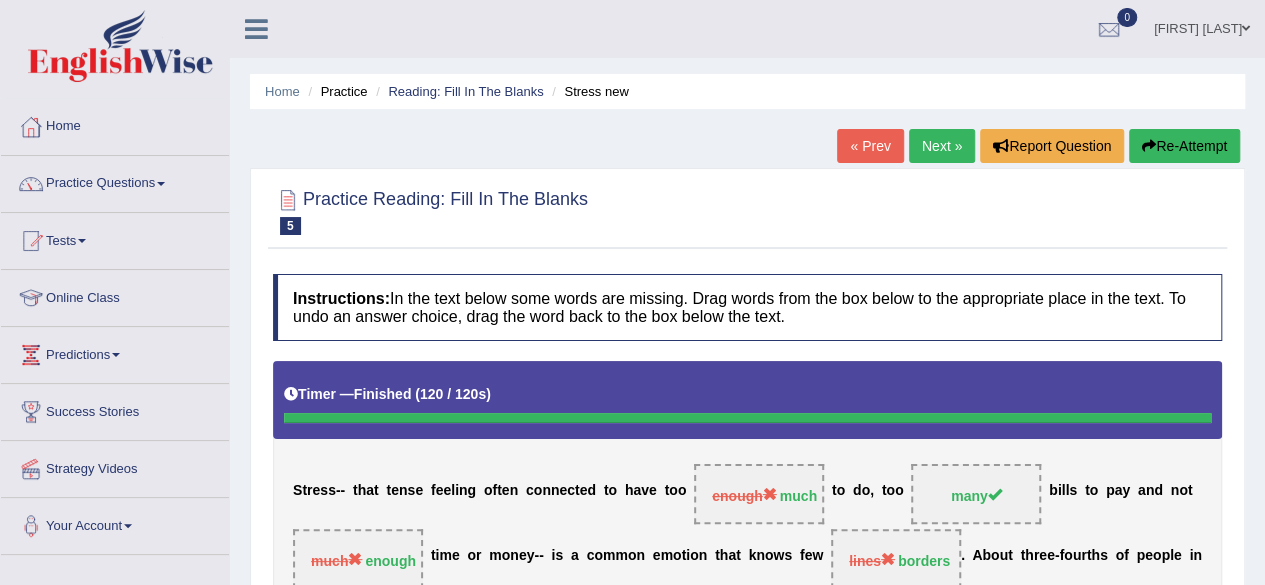click on "Next »" at bounding box center [942, 146] 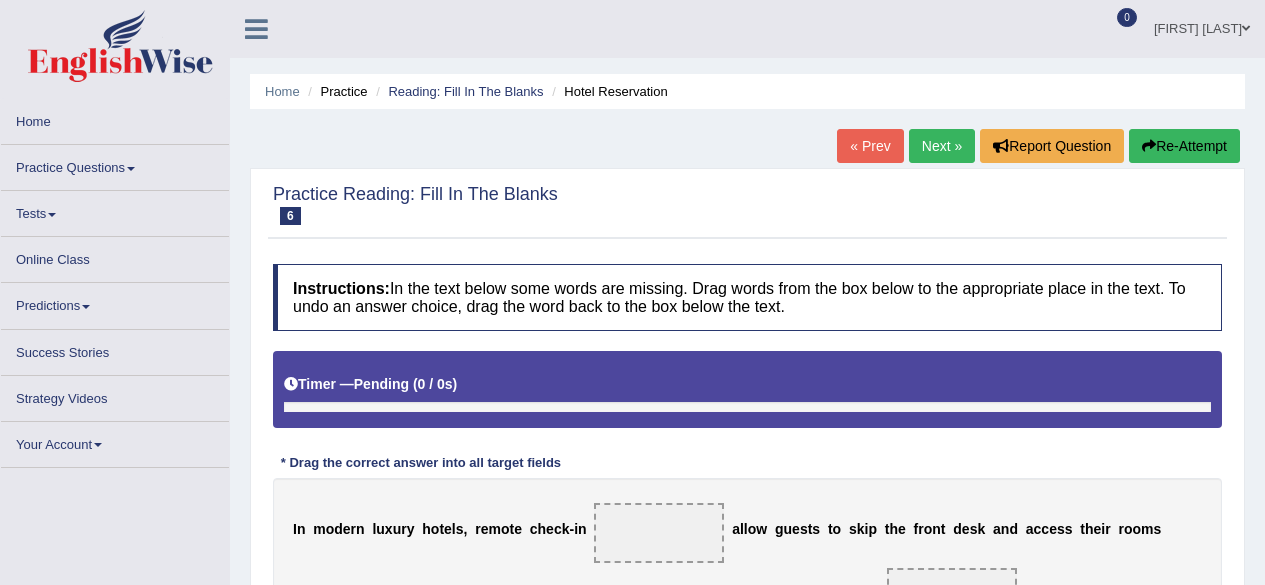 scroll, scrollTop: 0, scrollLeft: 0, axis: both 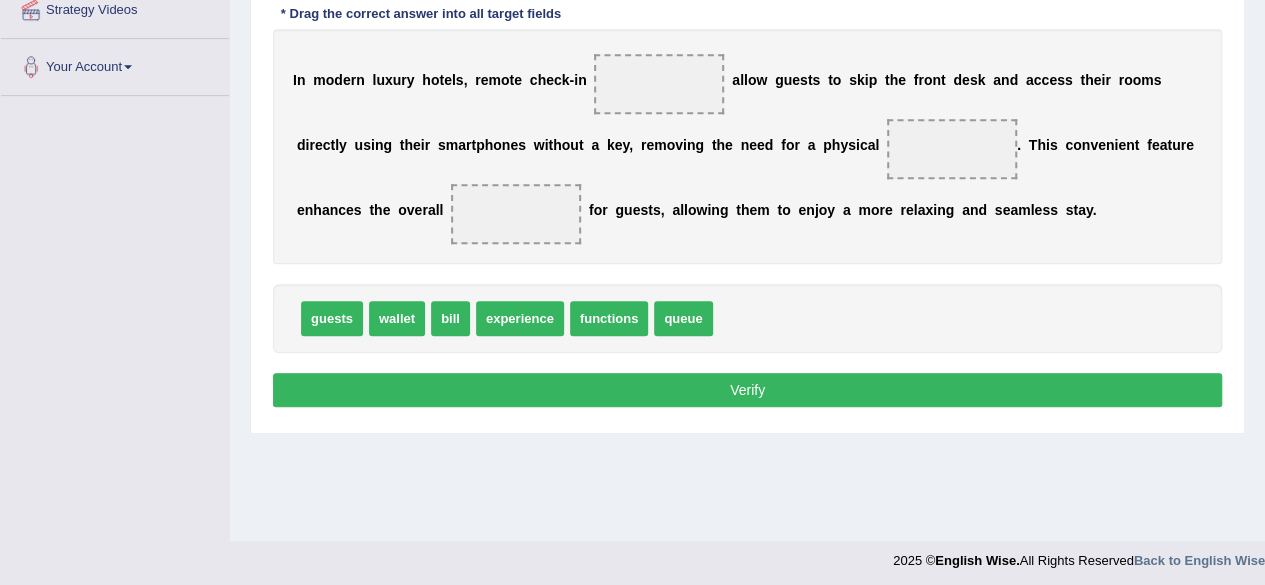 click on "queue" at bounding box center [683, 318] 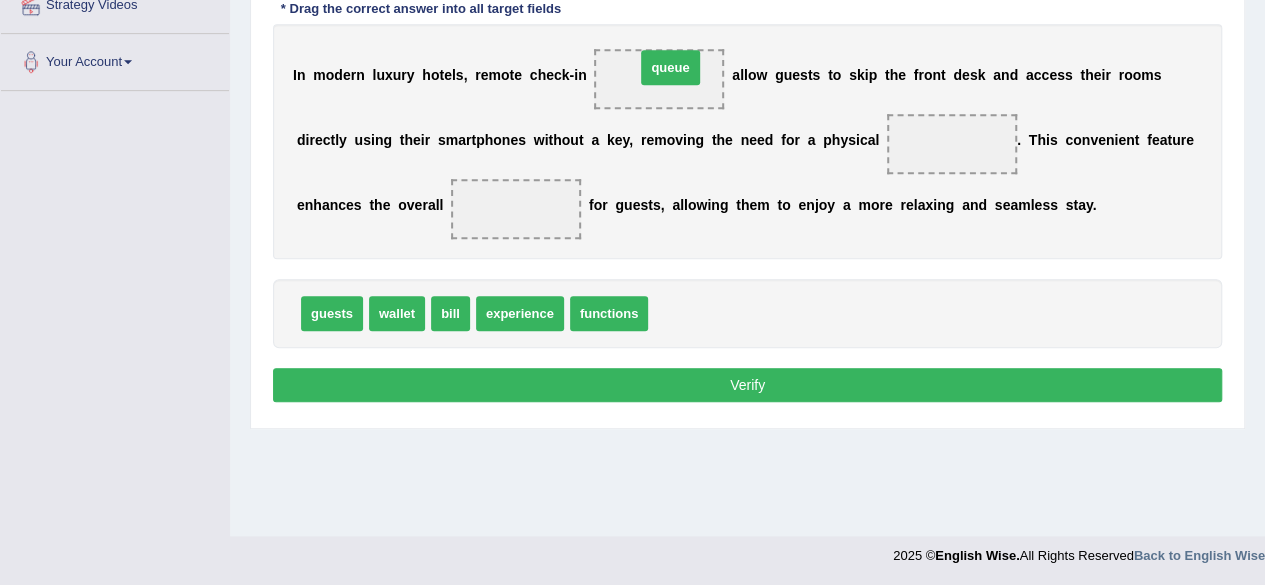 drag, startPoint x: 699, startPoint y: 310, endPoint x: 685, endPoint y: 67, distance: 243.40295 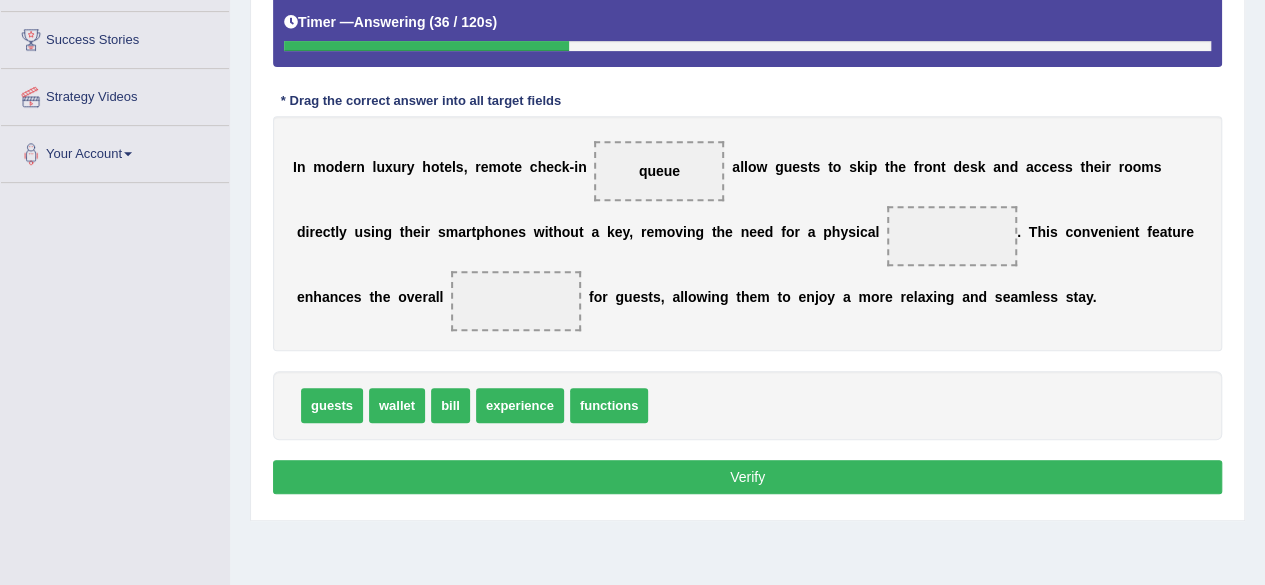 scroll, scrollTop: 370, scrollLeft: 0, axis: vertical 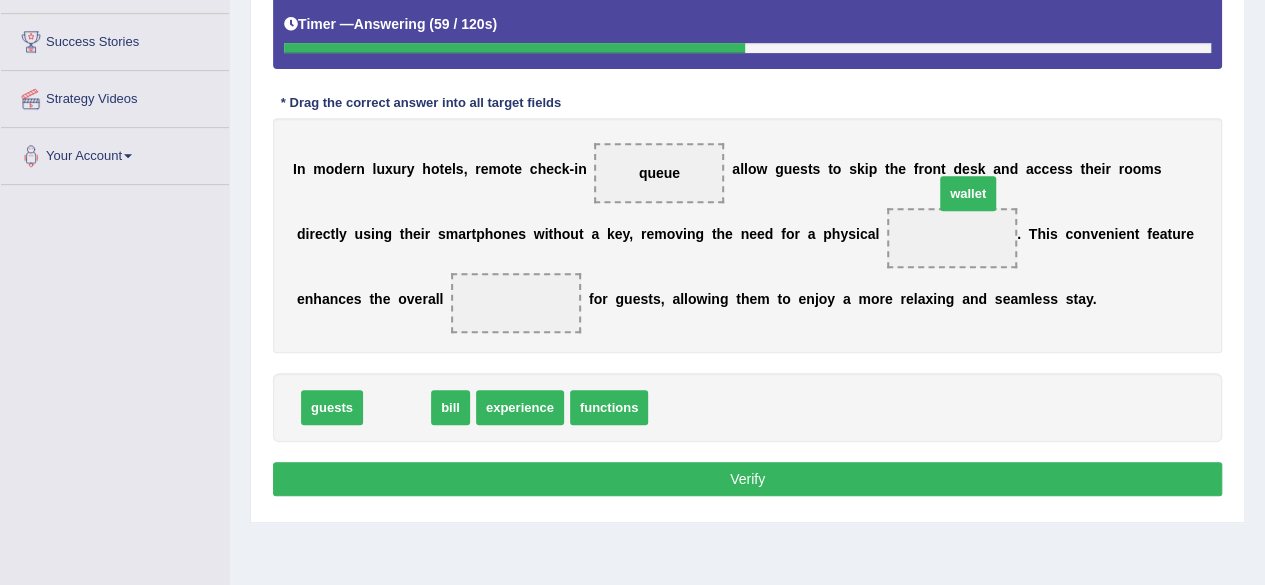 drag, startPoint x: 404, startPoint y: 398, endPoint x: 956, endPoint y: 204, distance: 585.09827 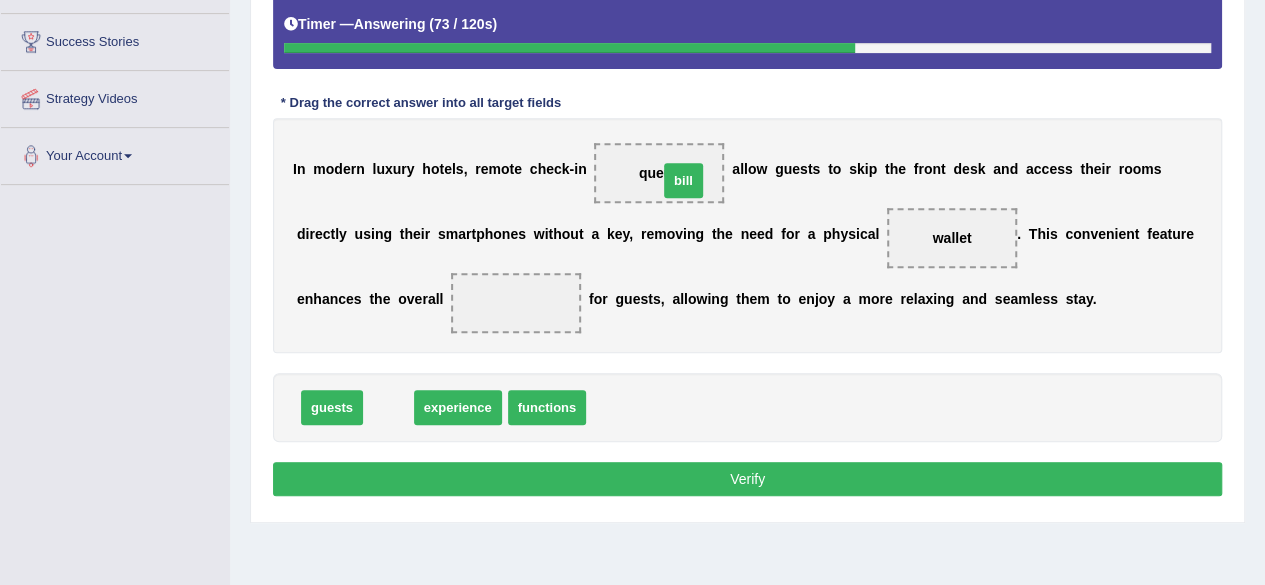drag, startPoint x: 388, startPoint y: 399, endPoint x: 682, endPoint y: 170, distance: 372.66205 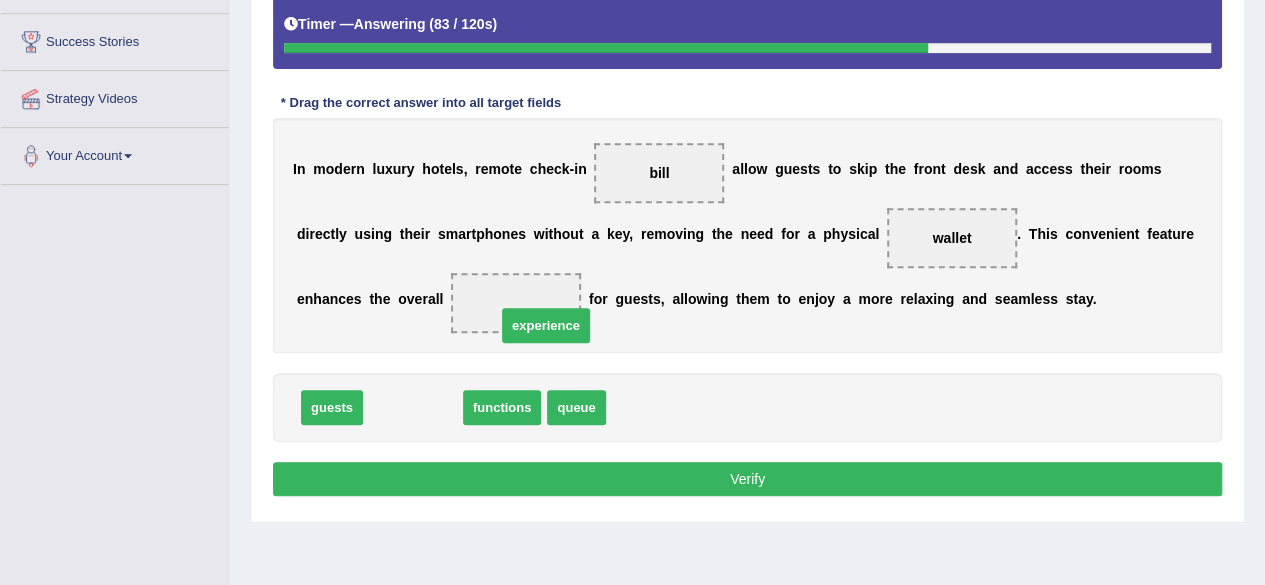 drag, startPoint x: 418, startPoint y: 409, endPoint x: 556, endPoint y: 302, distance: 174.62245 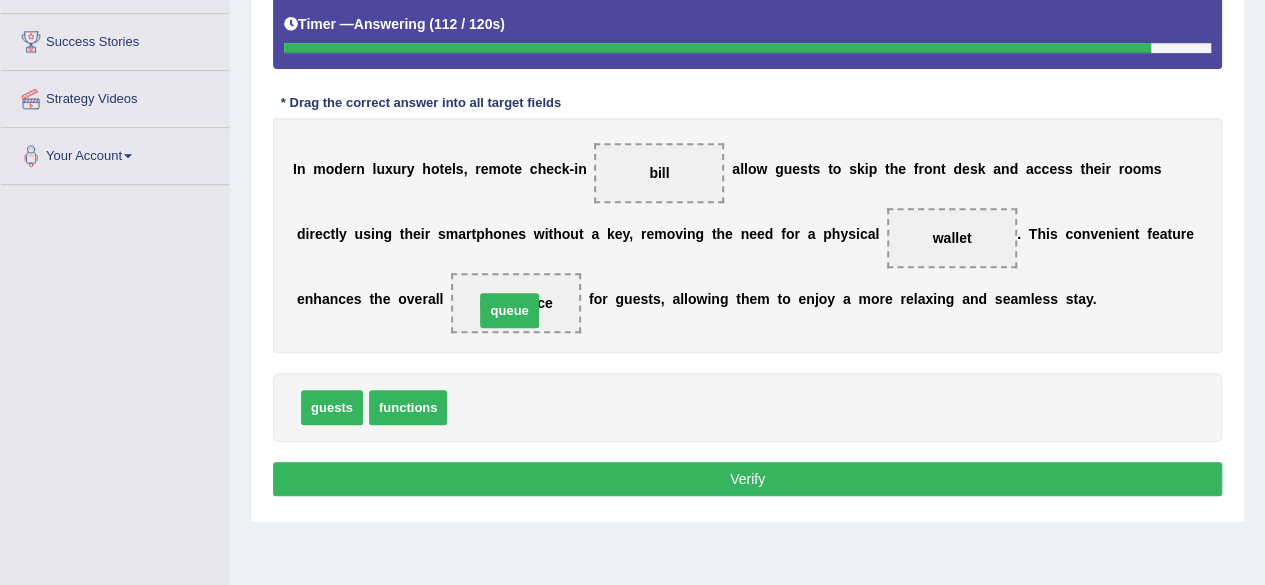 drag, startPoint x: 484, startPoint y: 403, endPoint x: 512, endPoint y: 312, distance: 95.2103 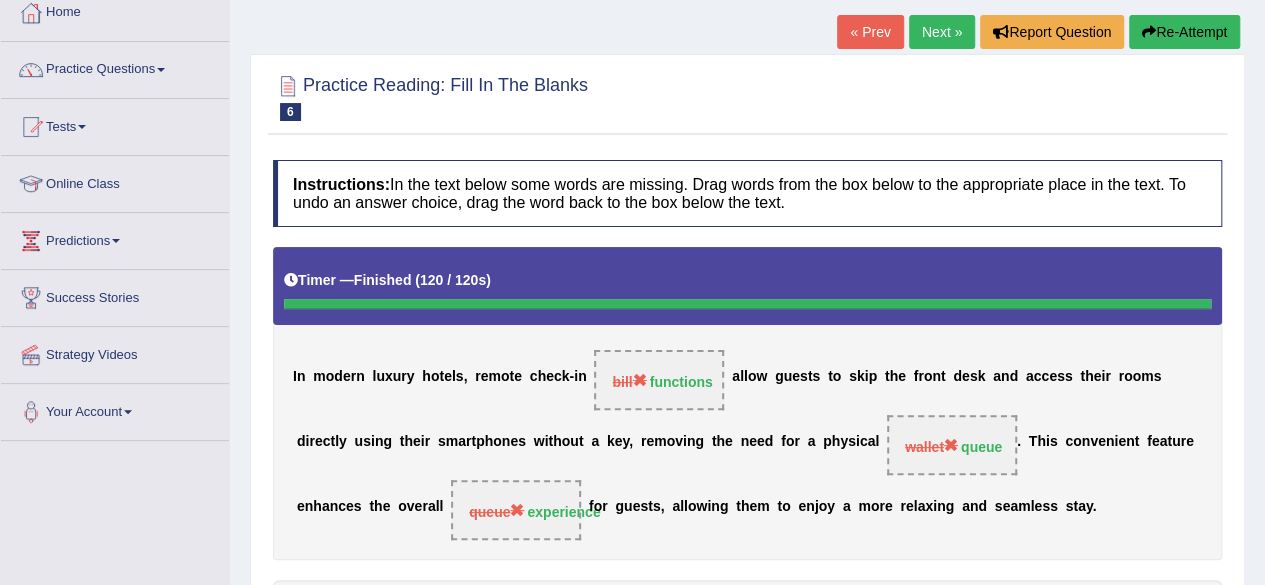 scroll, scrollTop: 65, scrollLeft: 0, axis: vertical 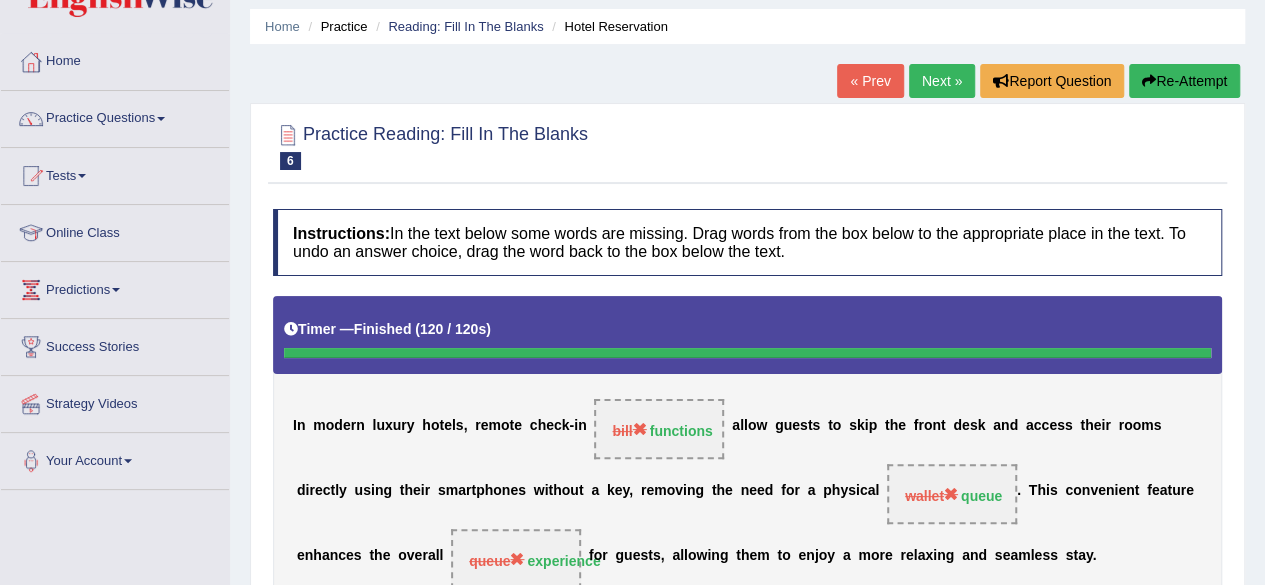 click on "Next »" at bounding box center (942, 81) 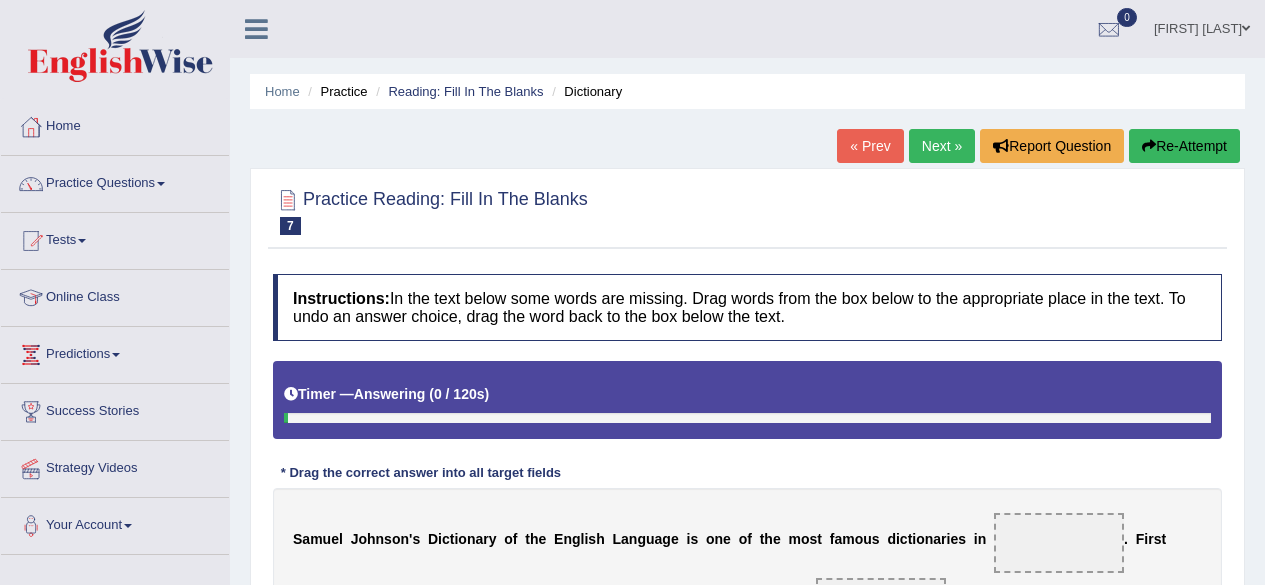 scroll, scrollTop: 0, scrollLeft: 0, axis: both 